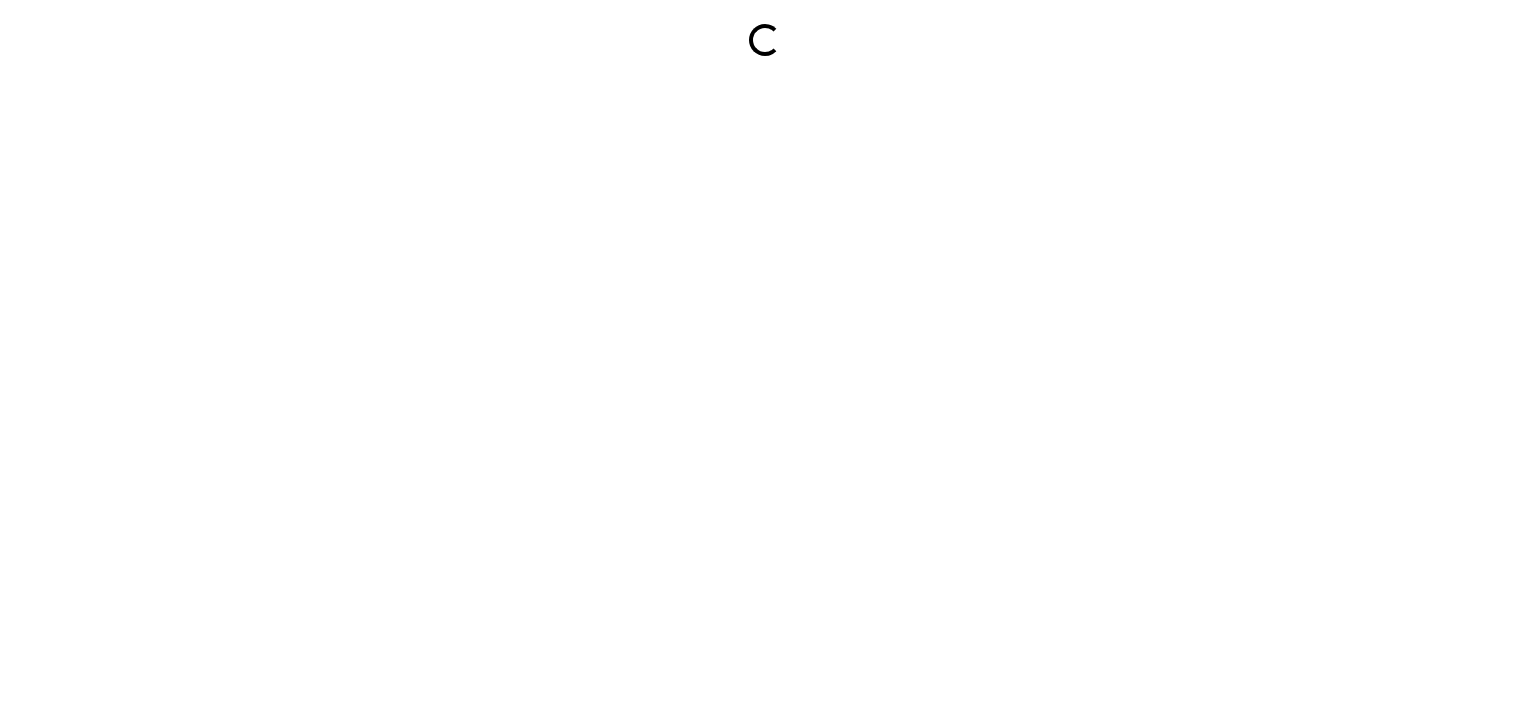 scroll, scrollTop: 0, scrollLeft: 0, axis: both 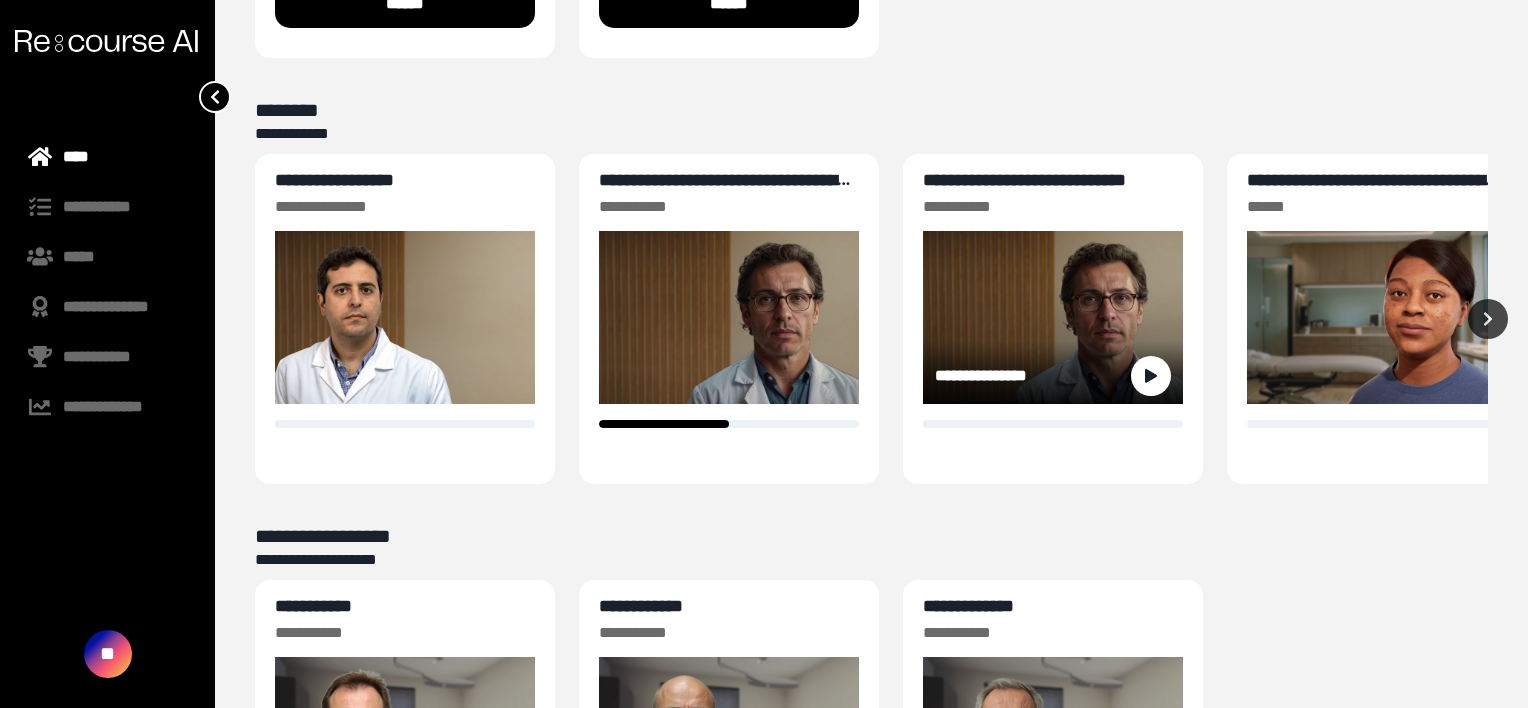click on "**********" at bounding box center (1024, 180) 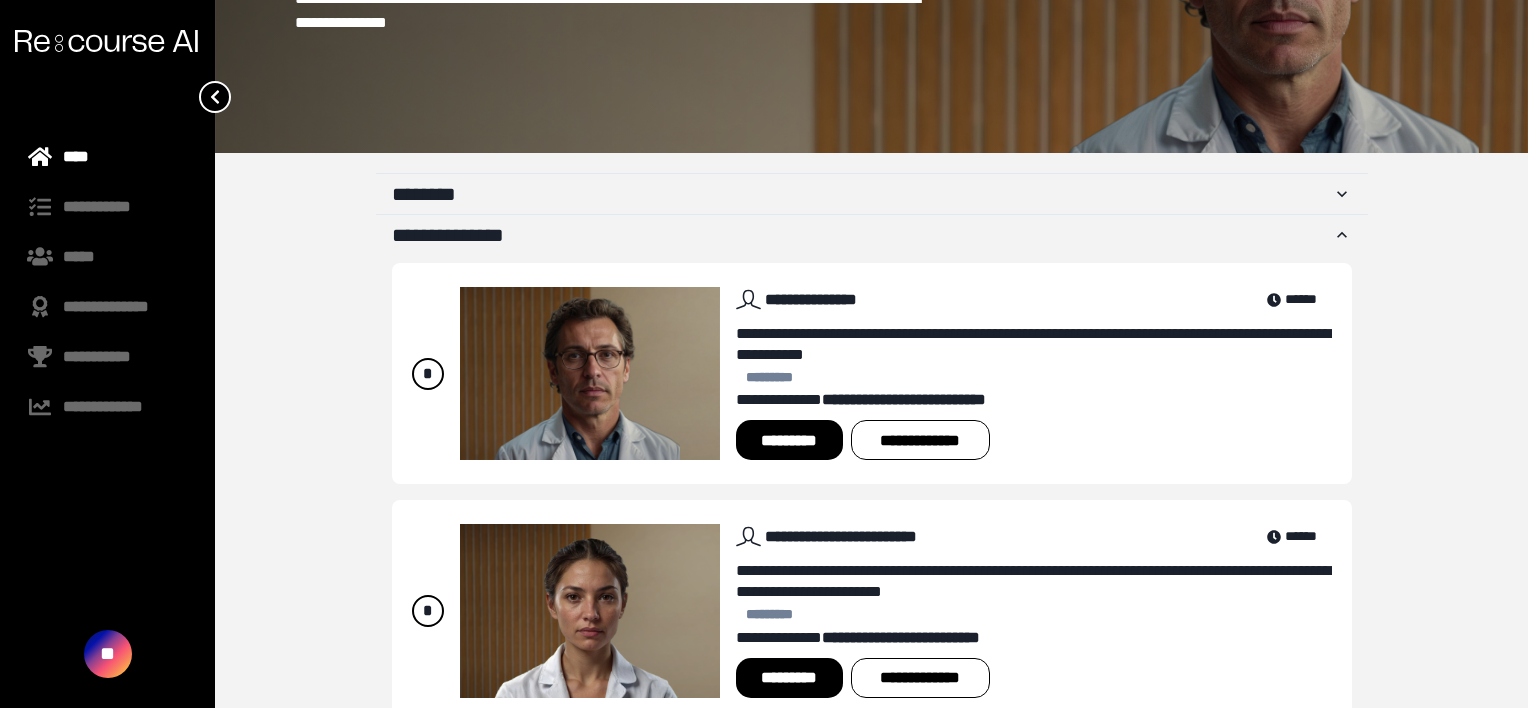 scroll, scrollTop: 266, scrollLeft: 0, axis: vertical 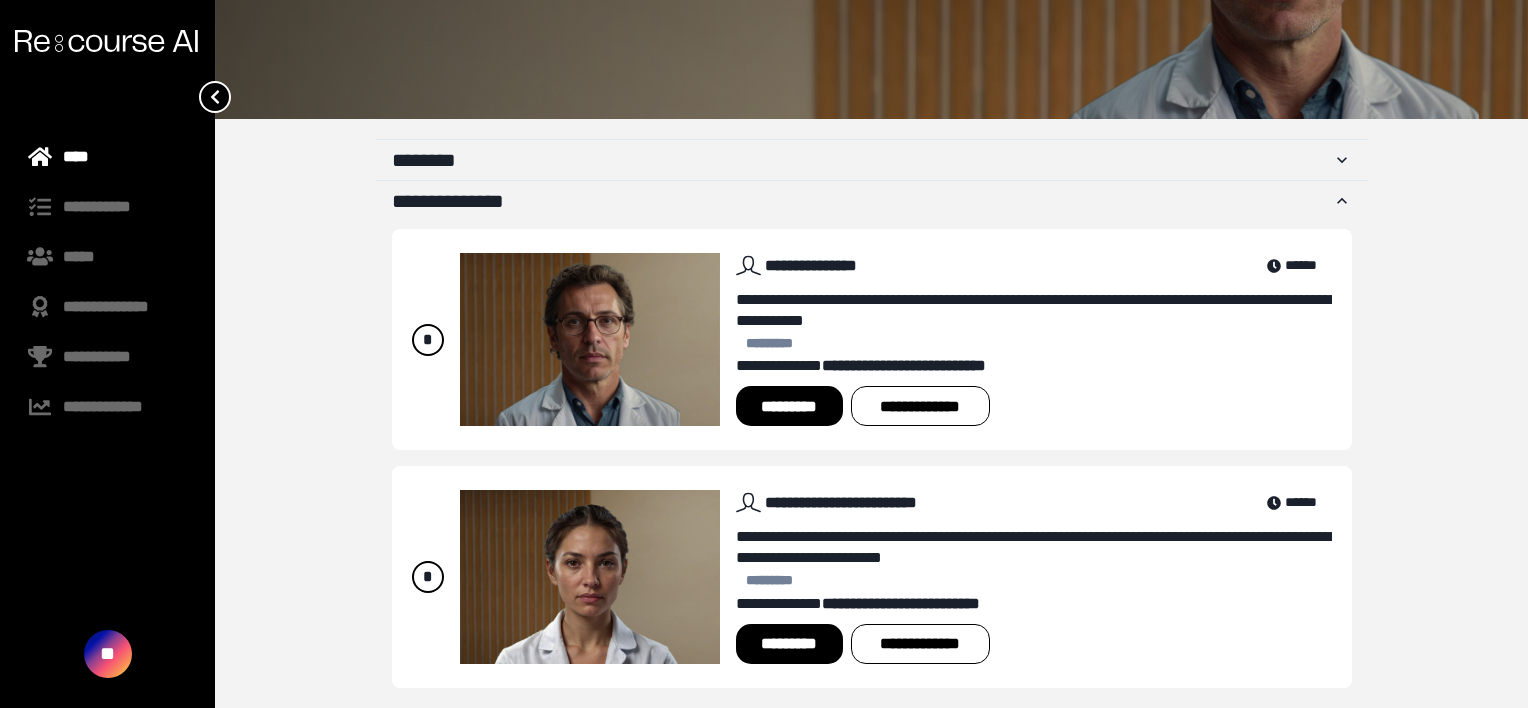 click on "*********" at bounding box center [789, 406] 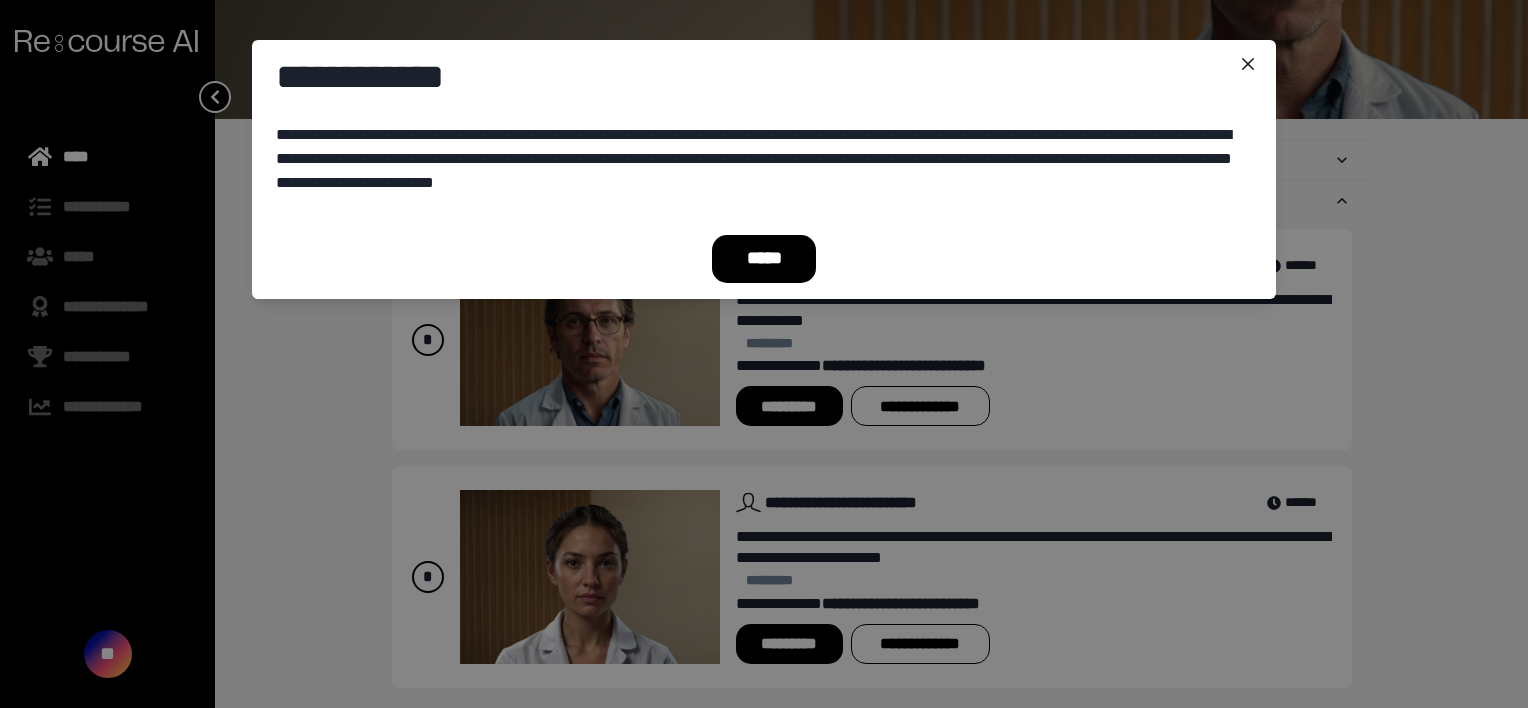click on "*****" at bounding box center (764, 259) 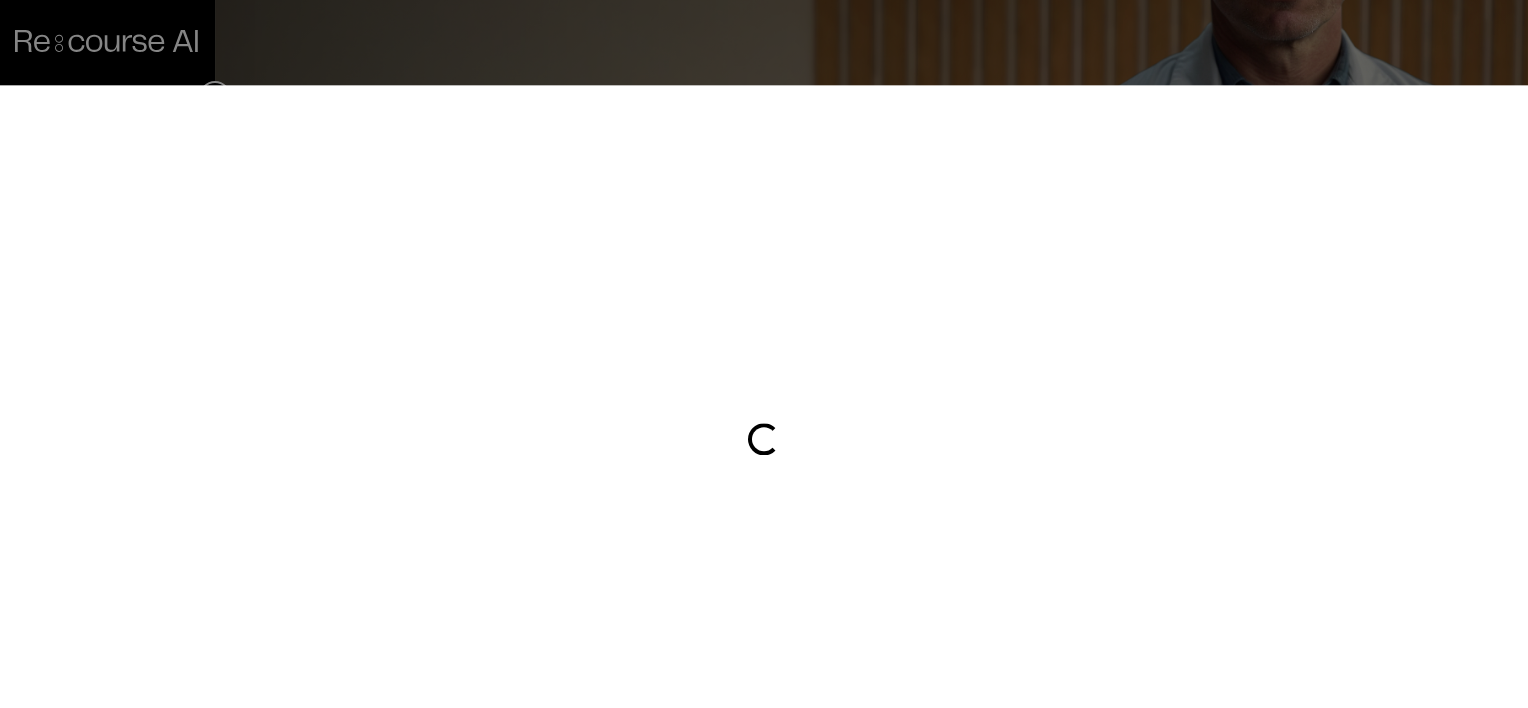 scroll, scrollTop: 286, scrollLeft: 0, axis: vertical 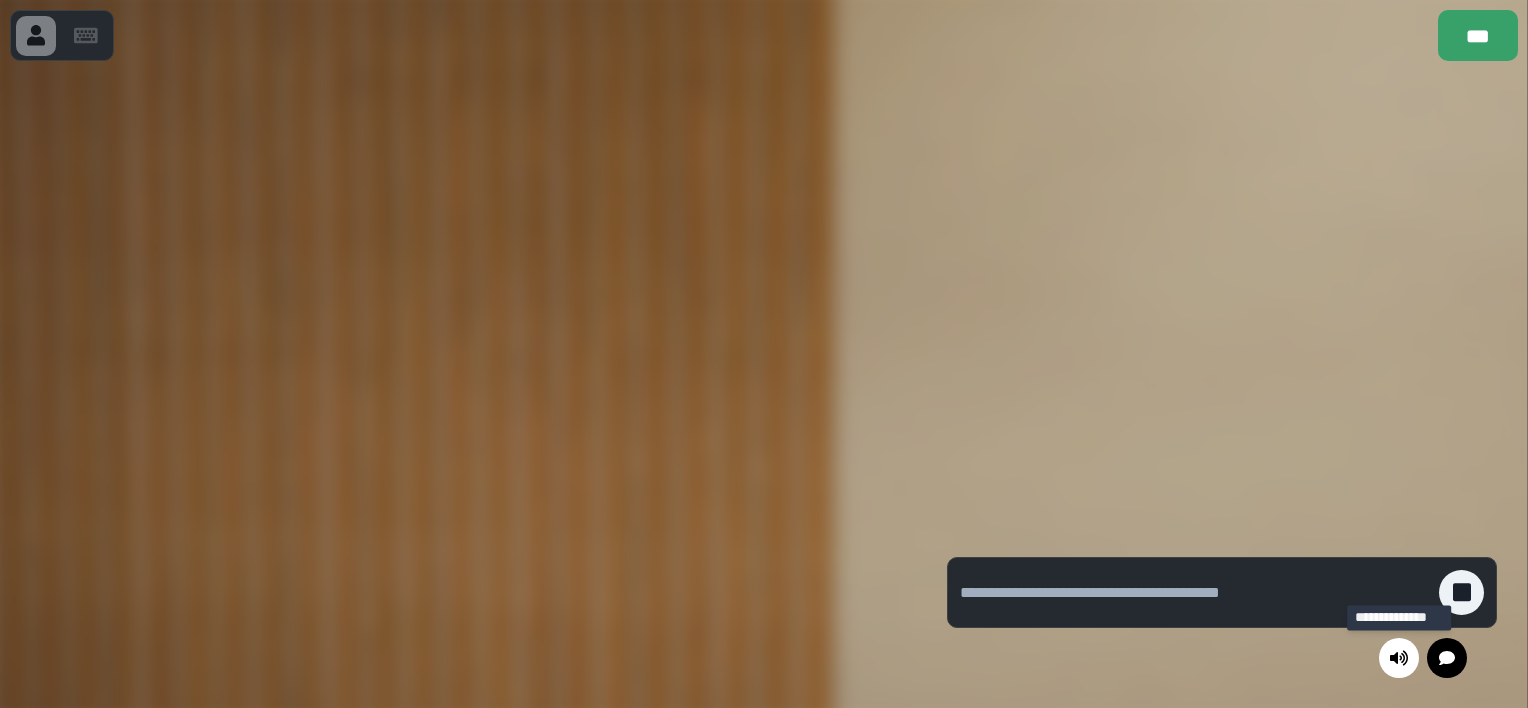 click 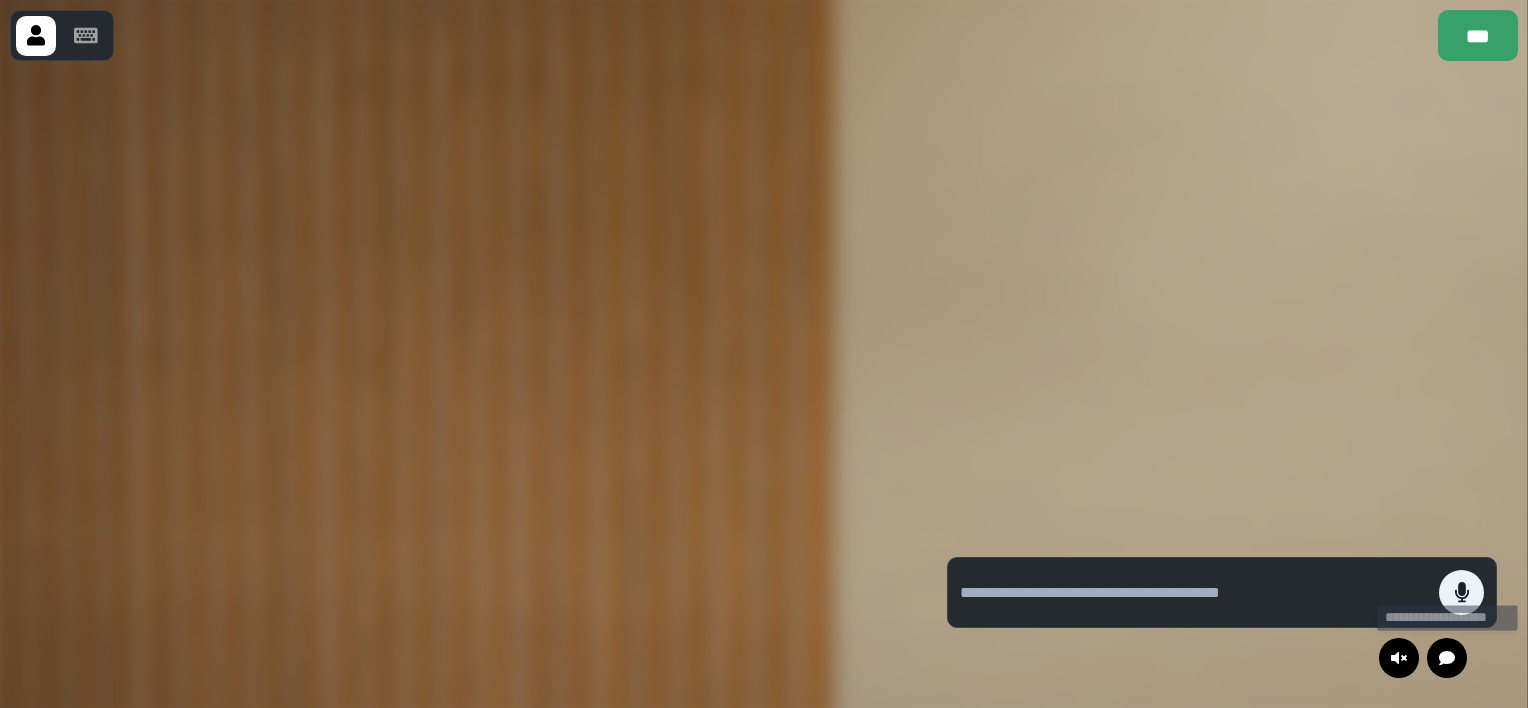 click 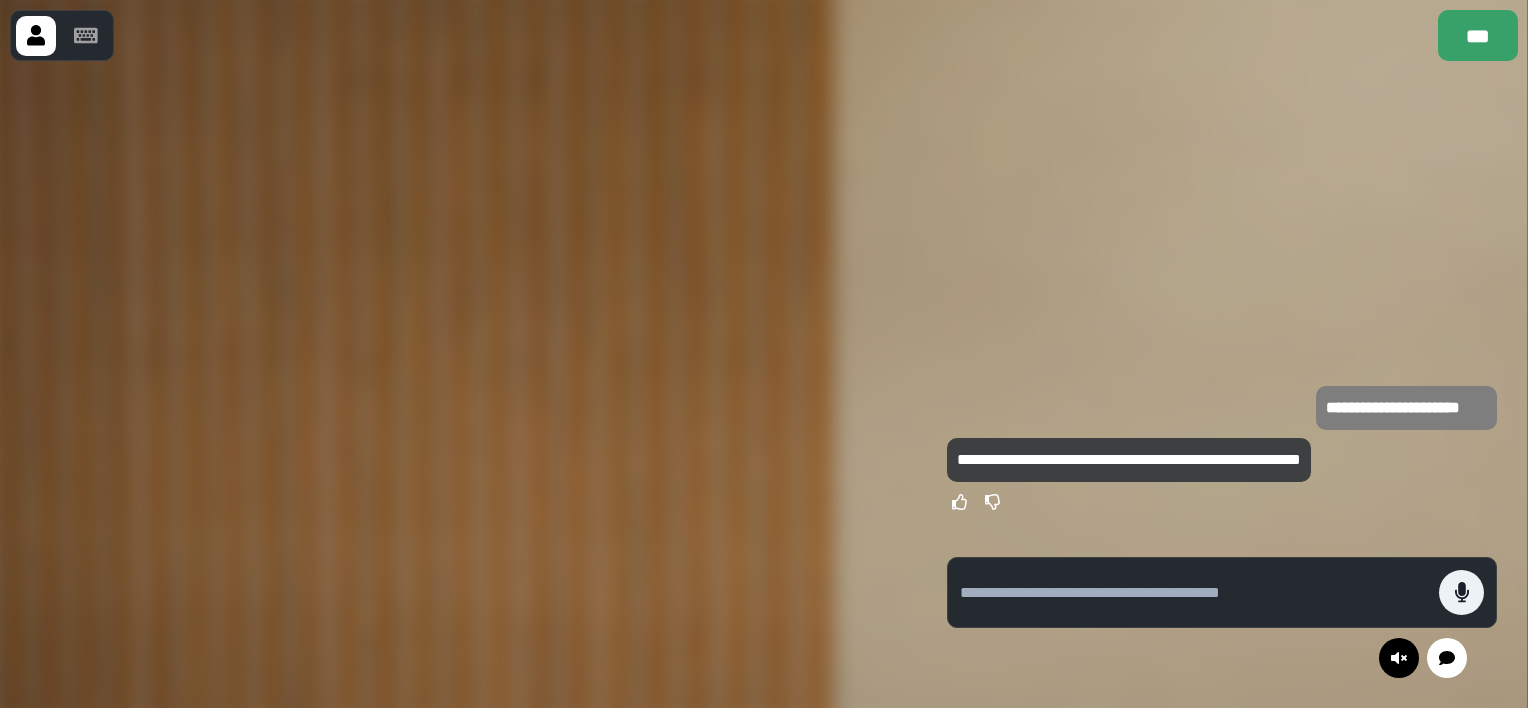 click at bounding box center [1222, 233] 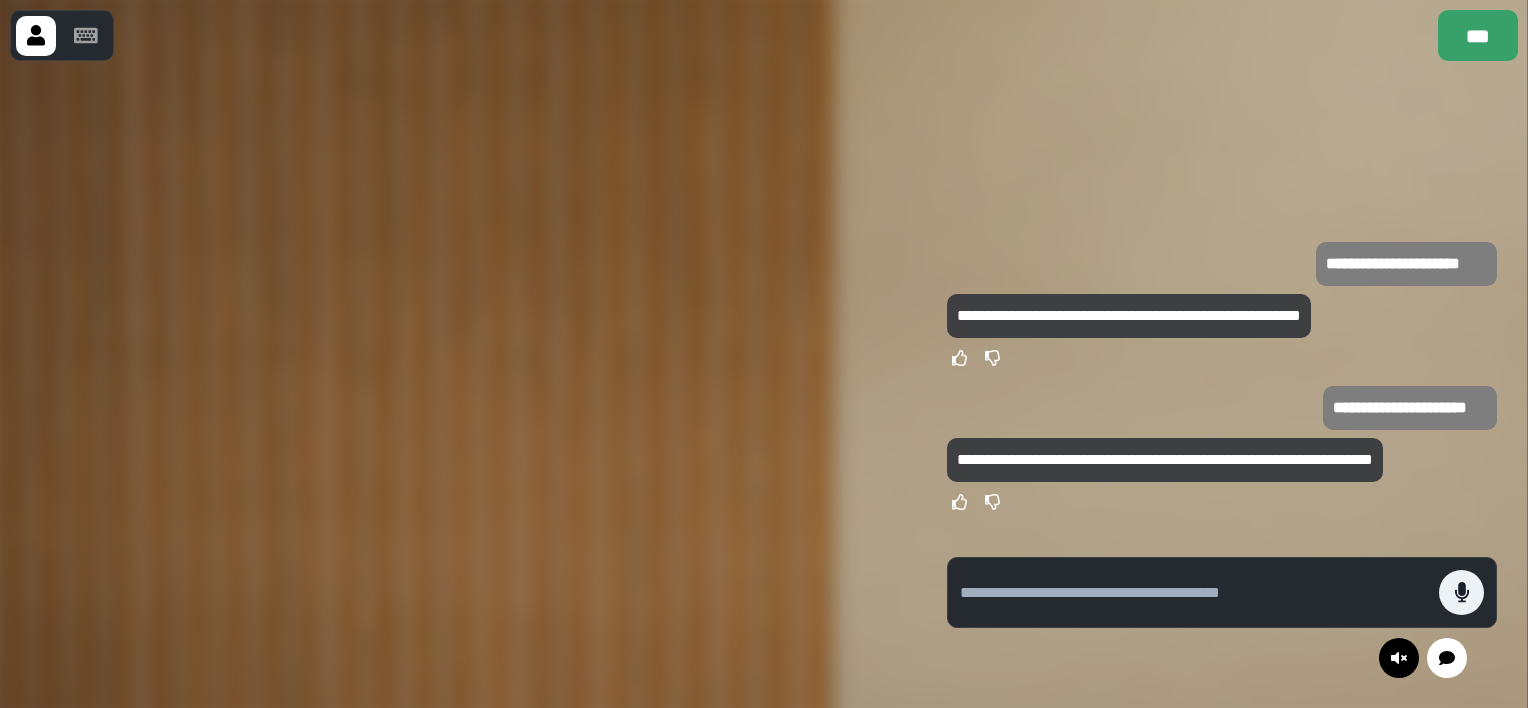 click at bounding box center [458, 384] 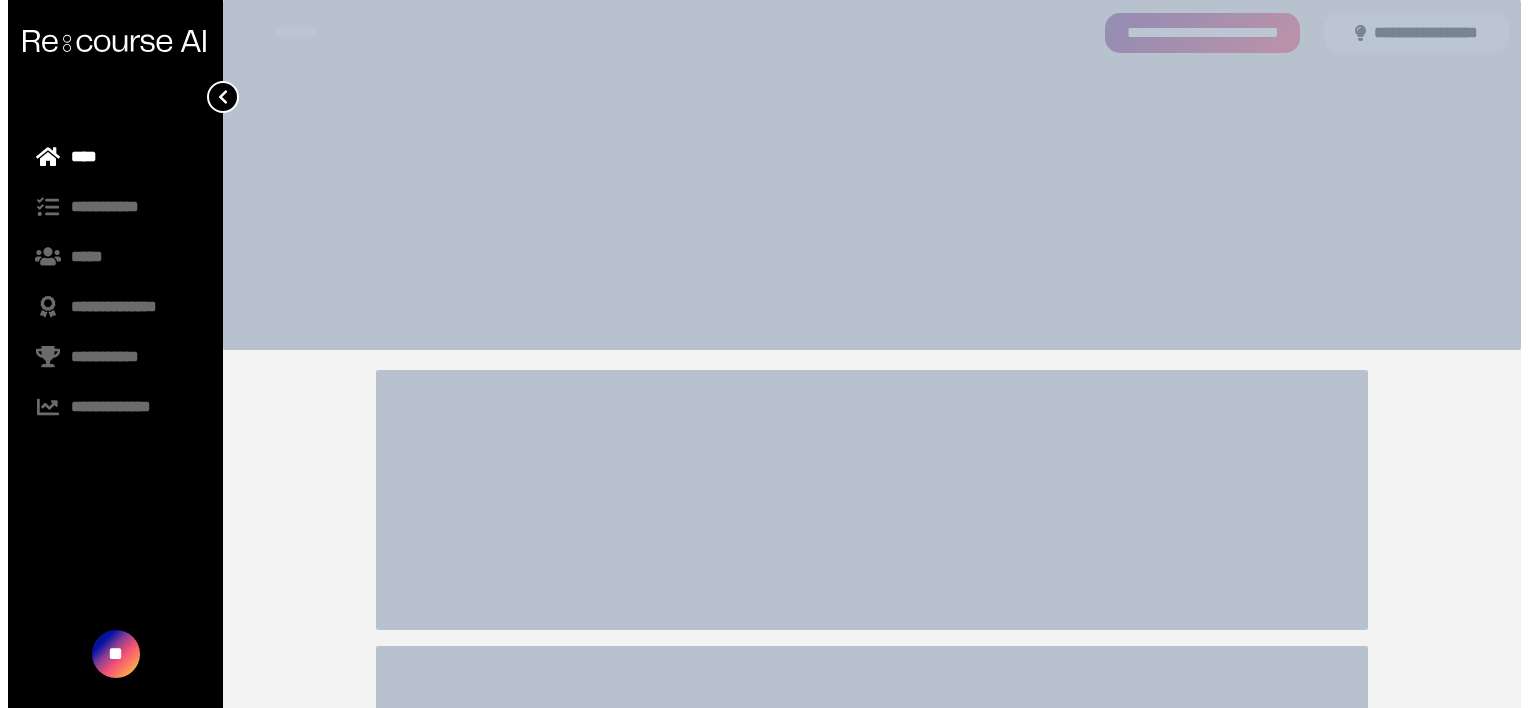 scroll, scrollTop: 0, scrollLeft: 0, axis: both 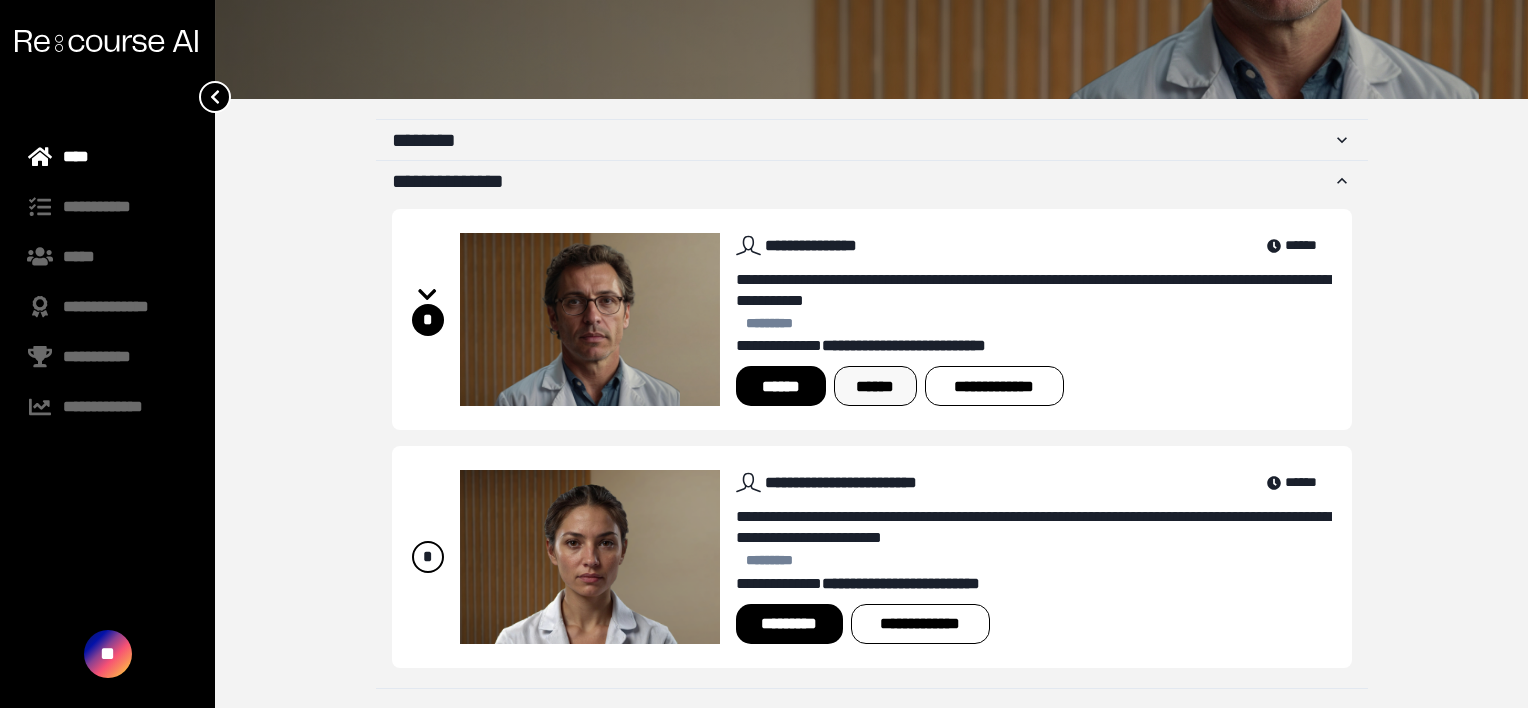 click on "******" at bounding box center (875, 386) 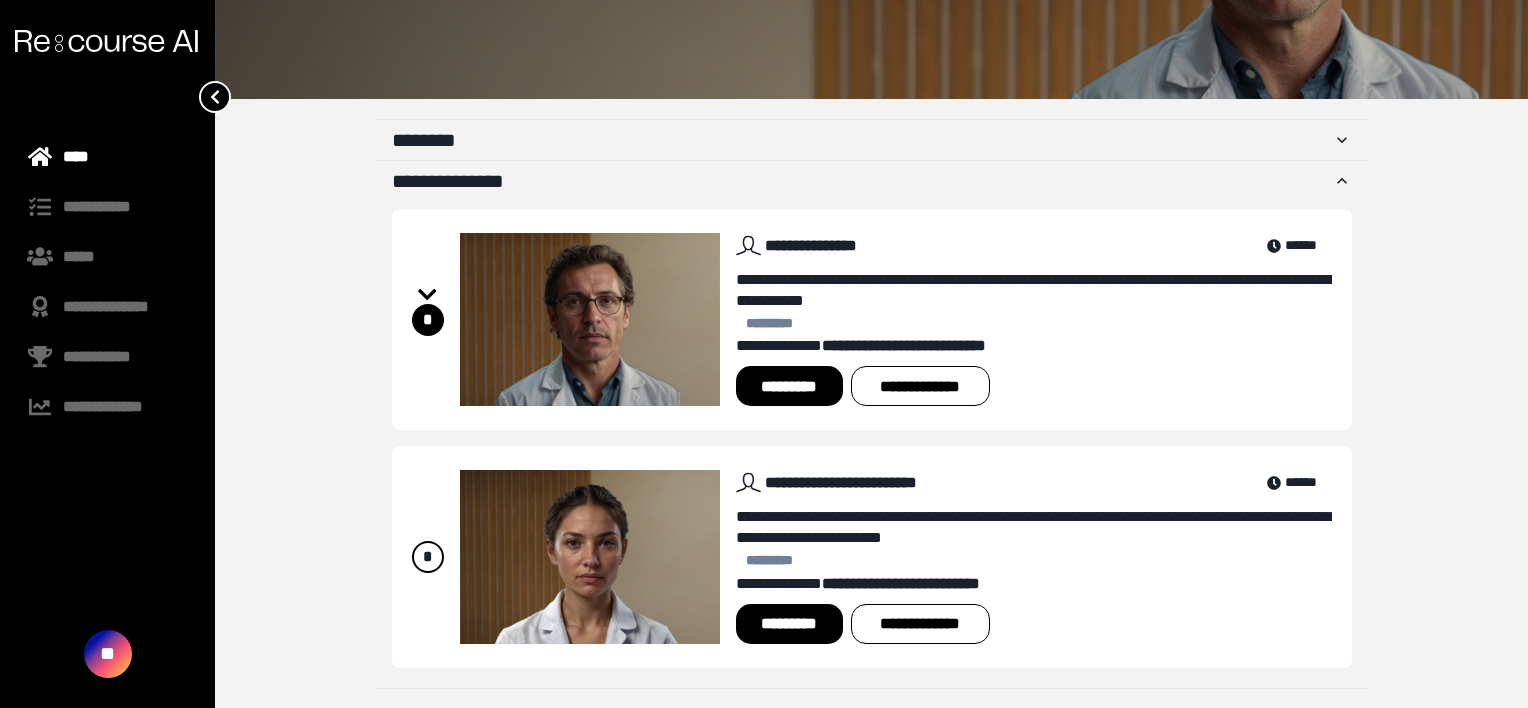 click on "*********" at bounding box center [789, 386] 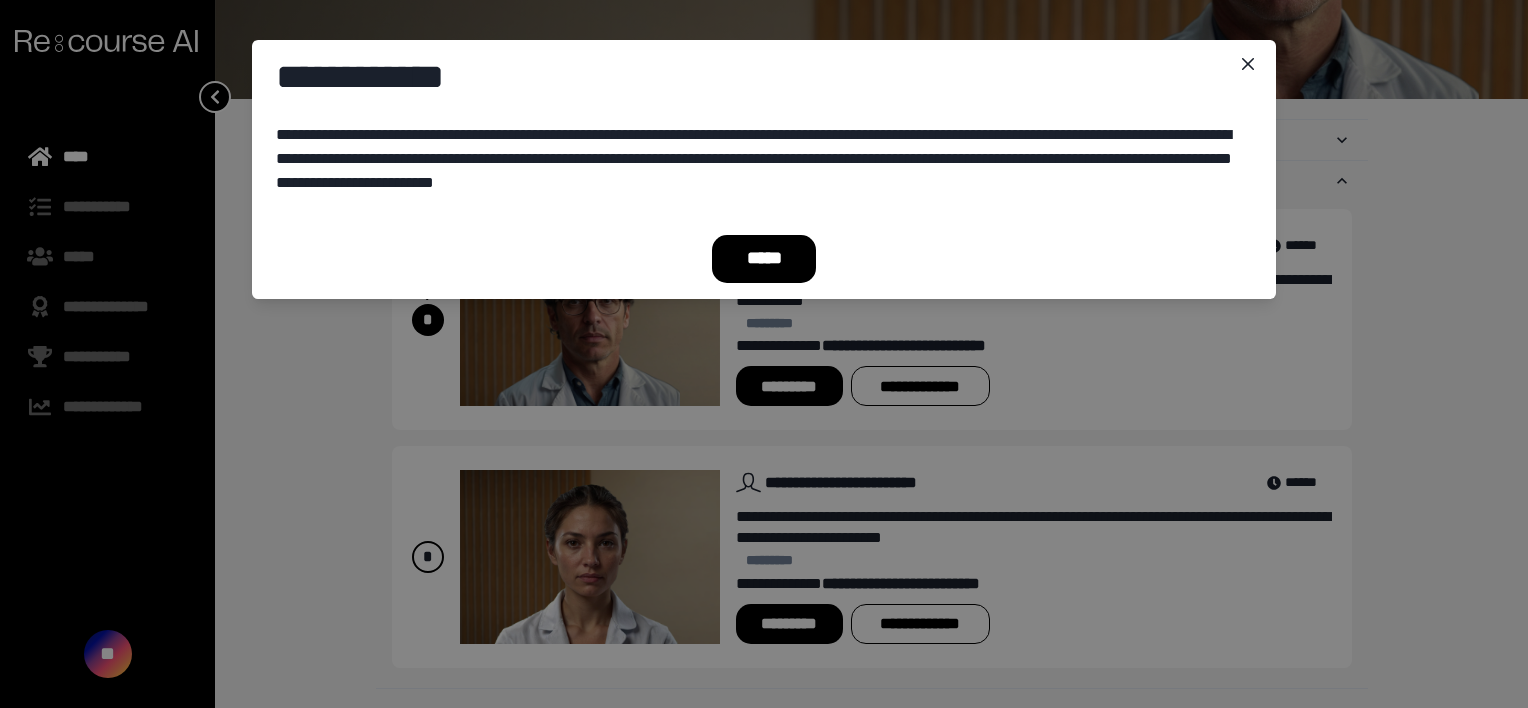 click on "*****" at bounding box center [764, 259] 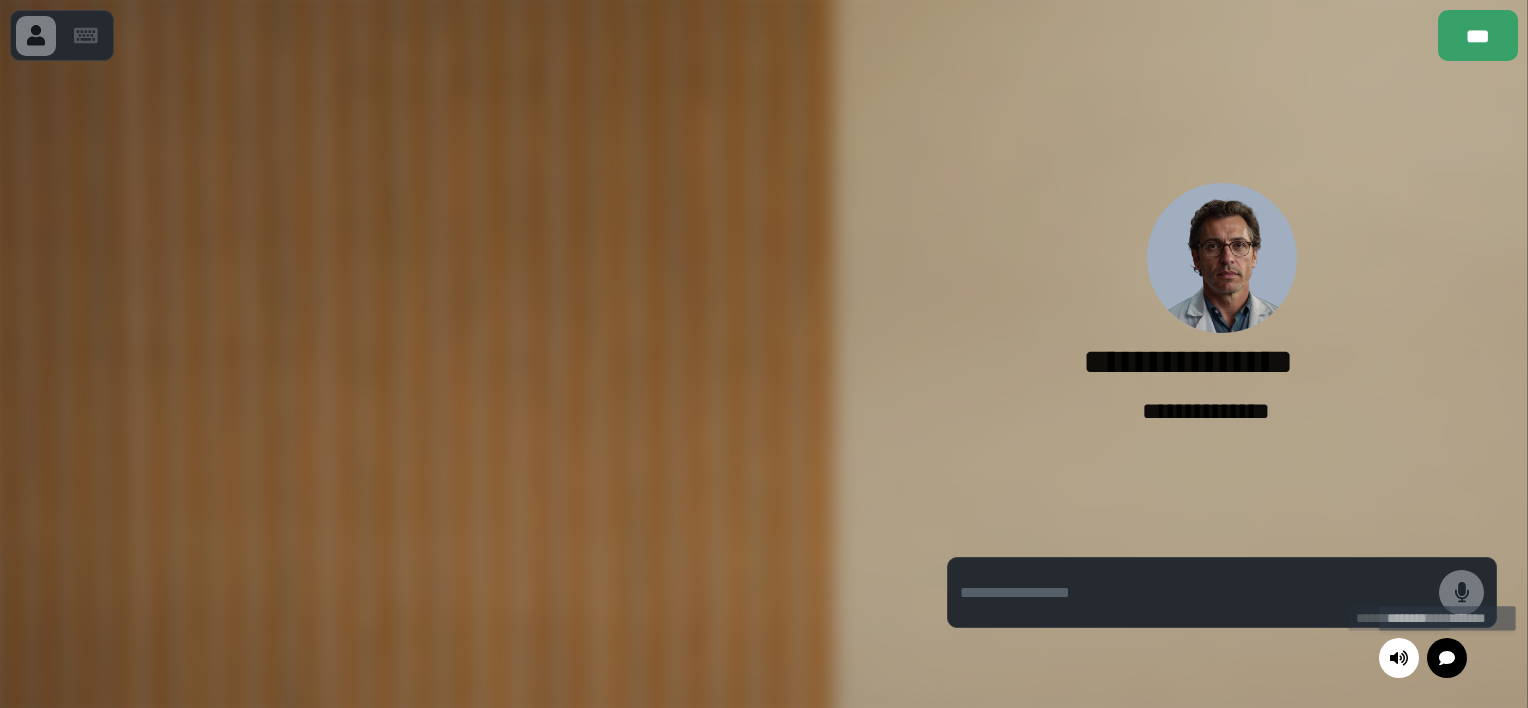 click 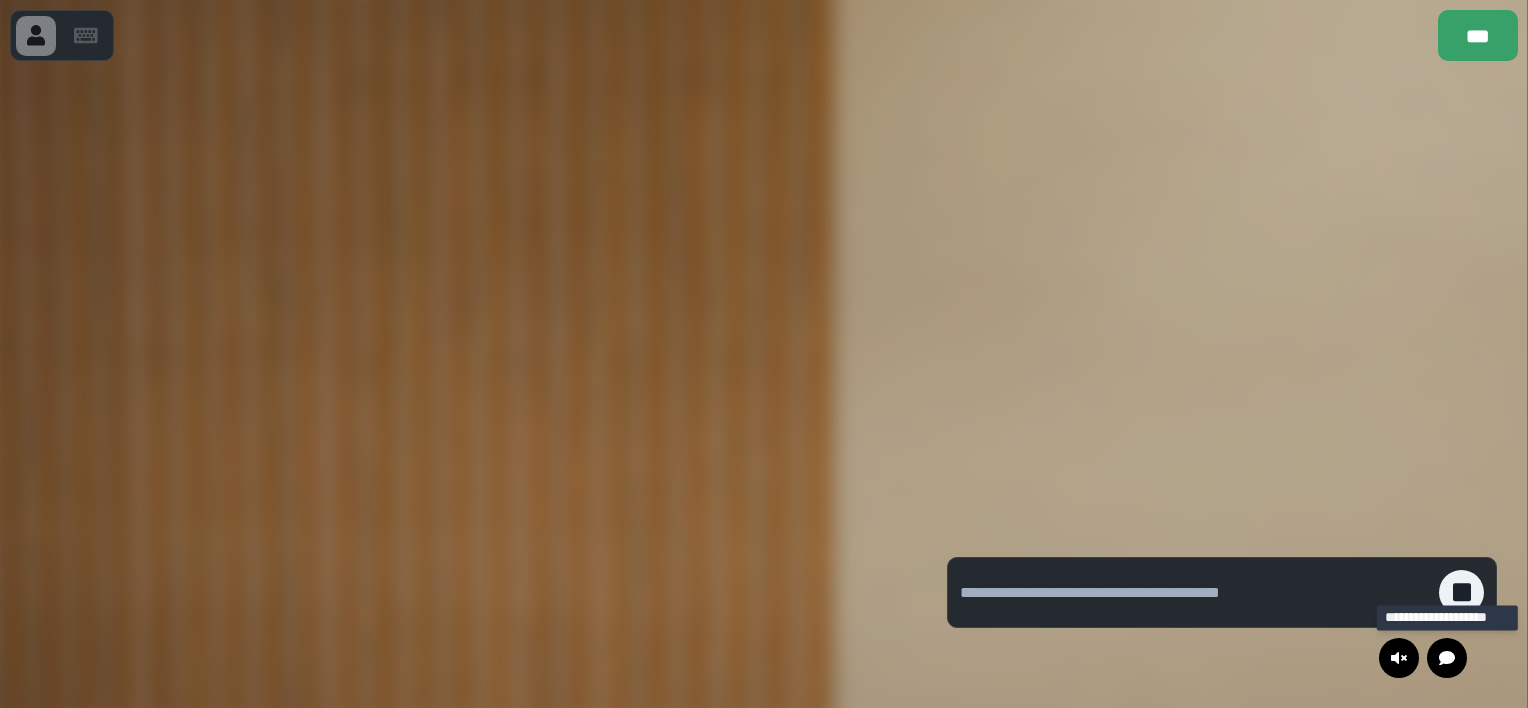 click 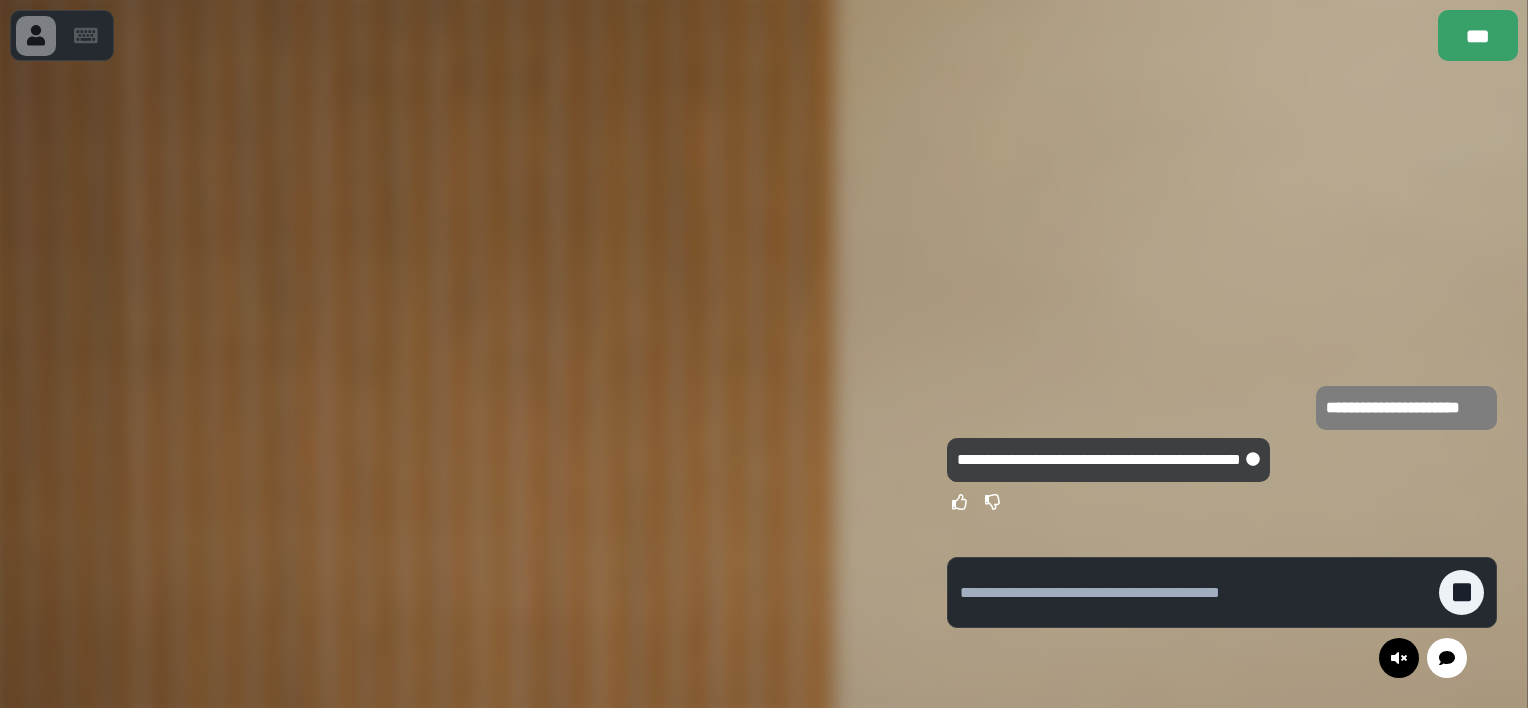 click at bounding box center [458, 384] 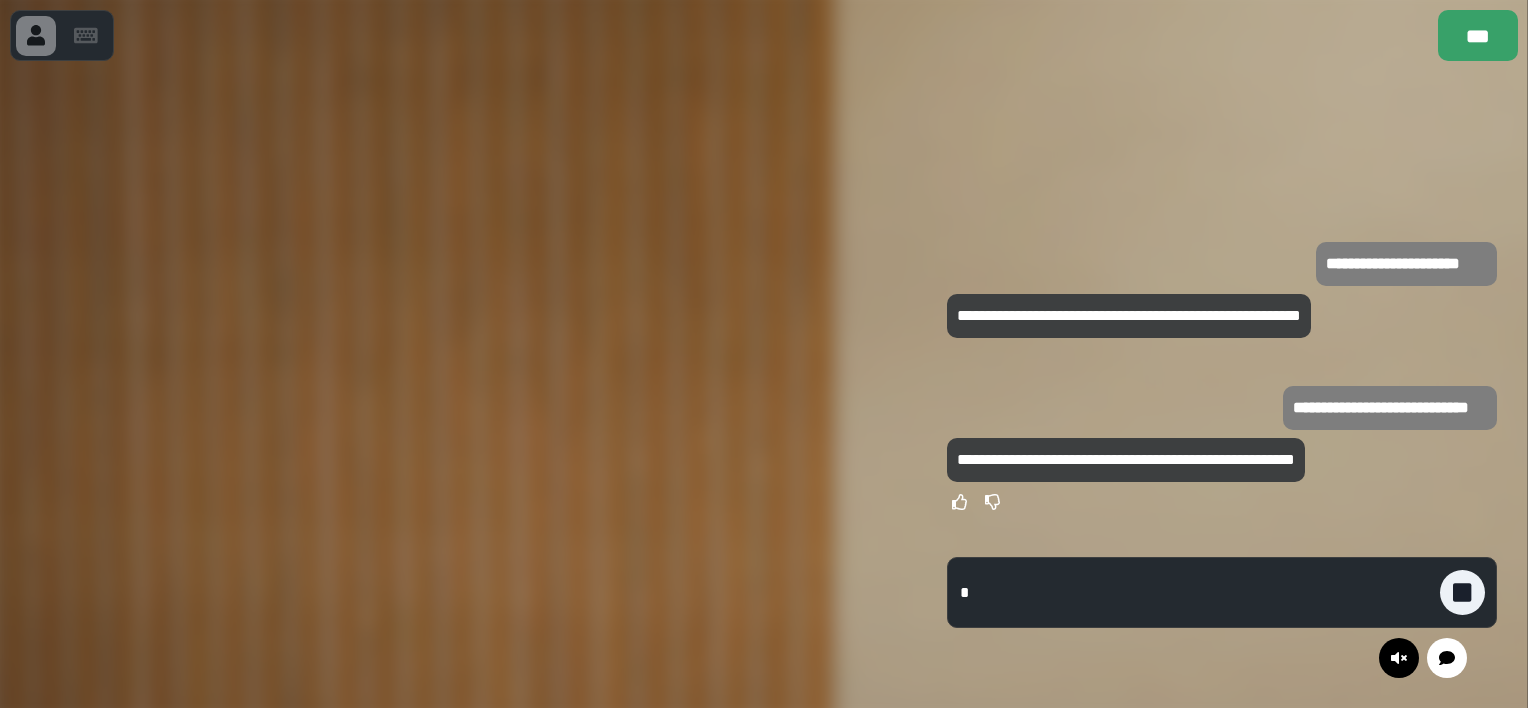 type 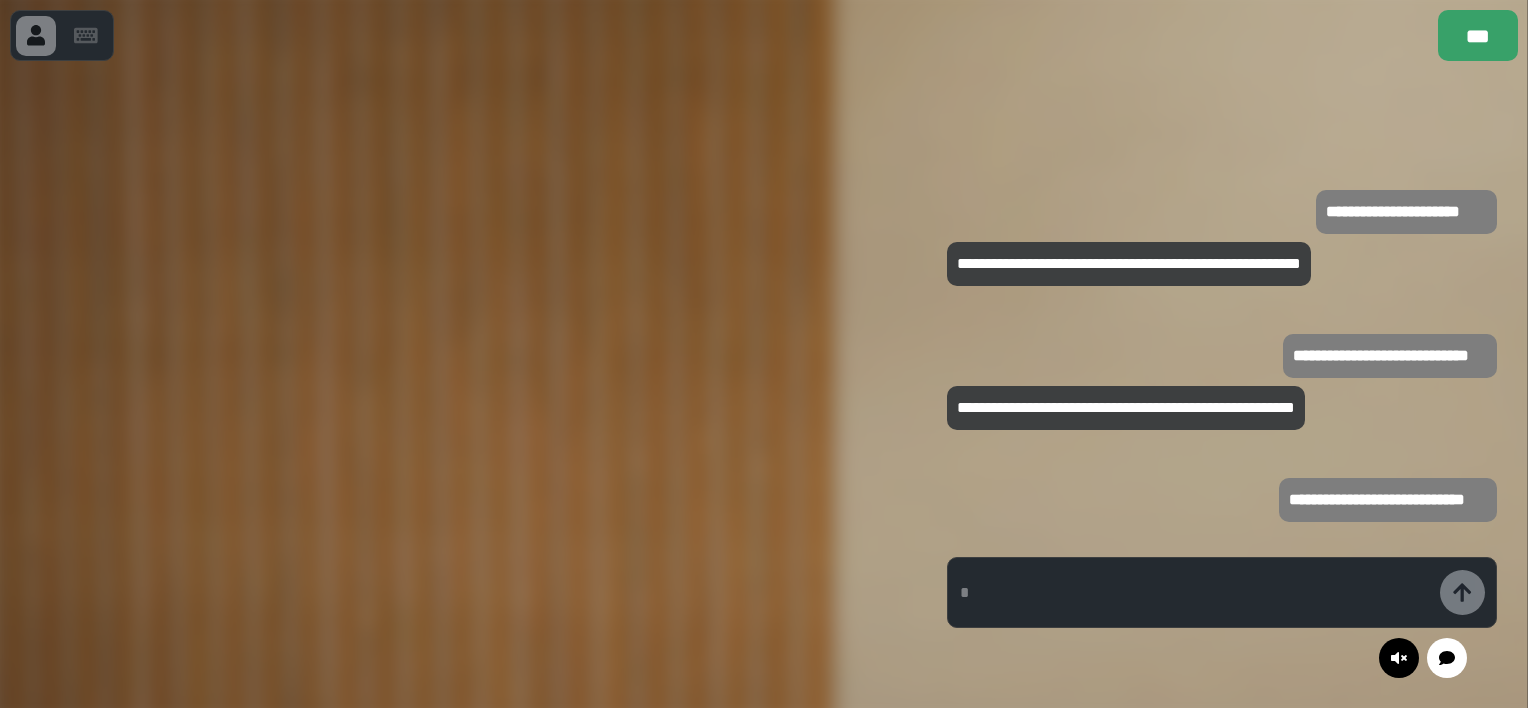 click at bounding box center [458, 384] 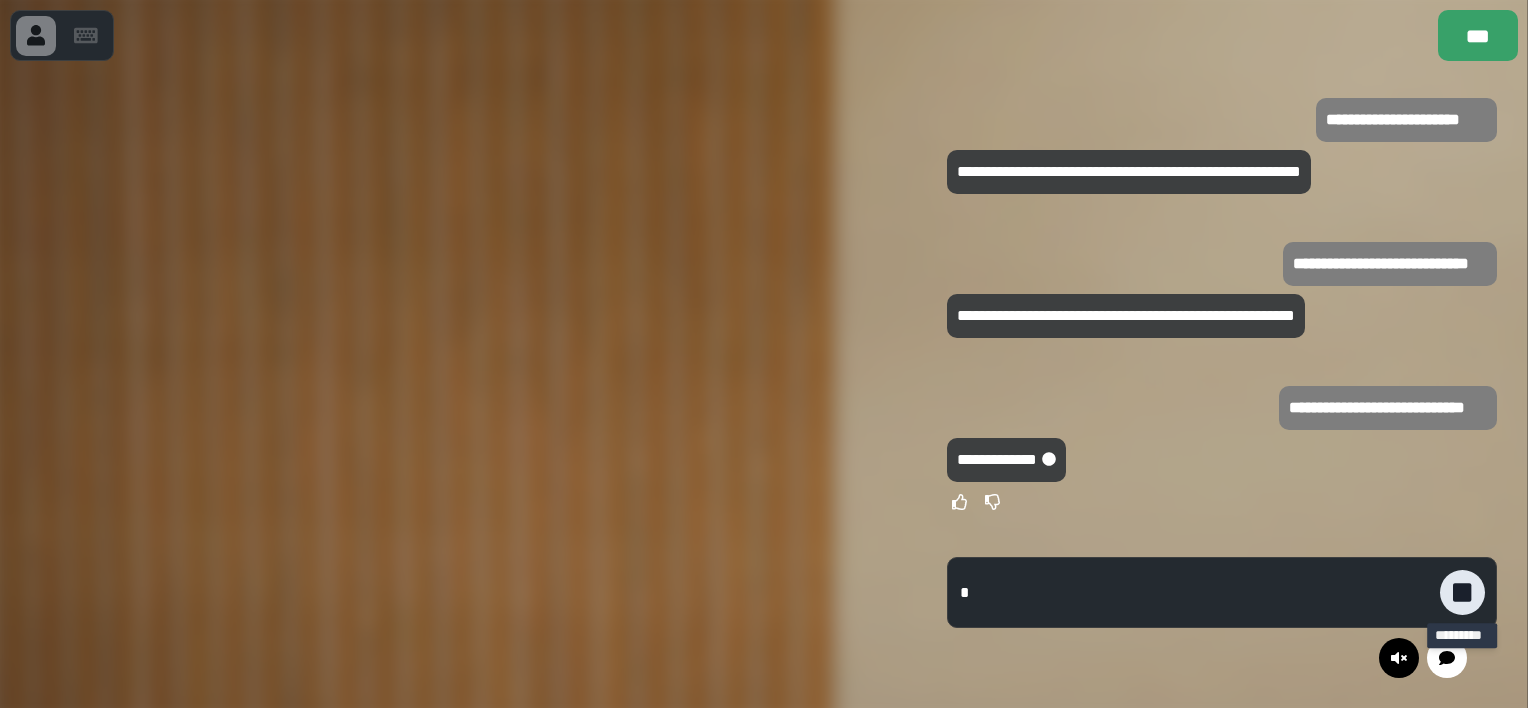 click 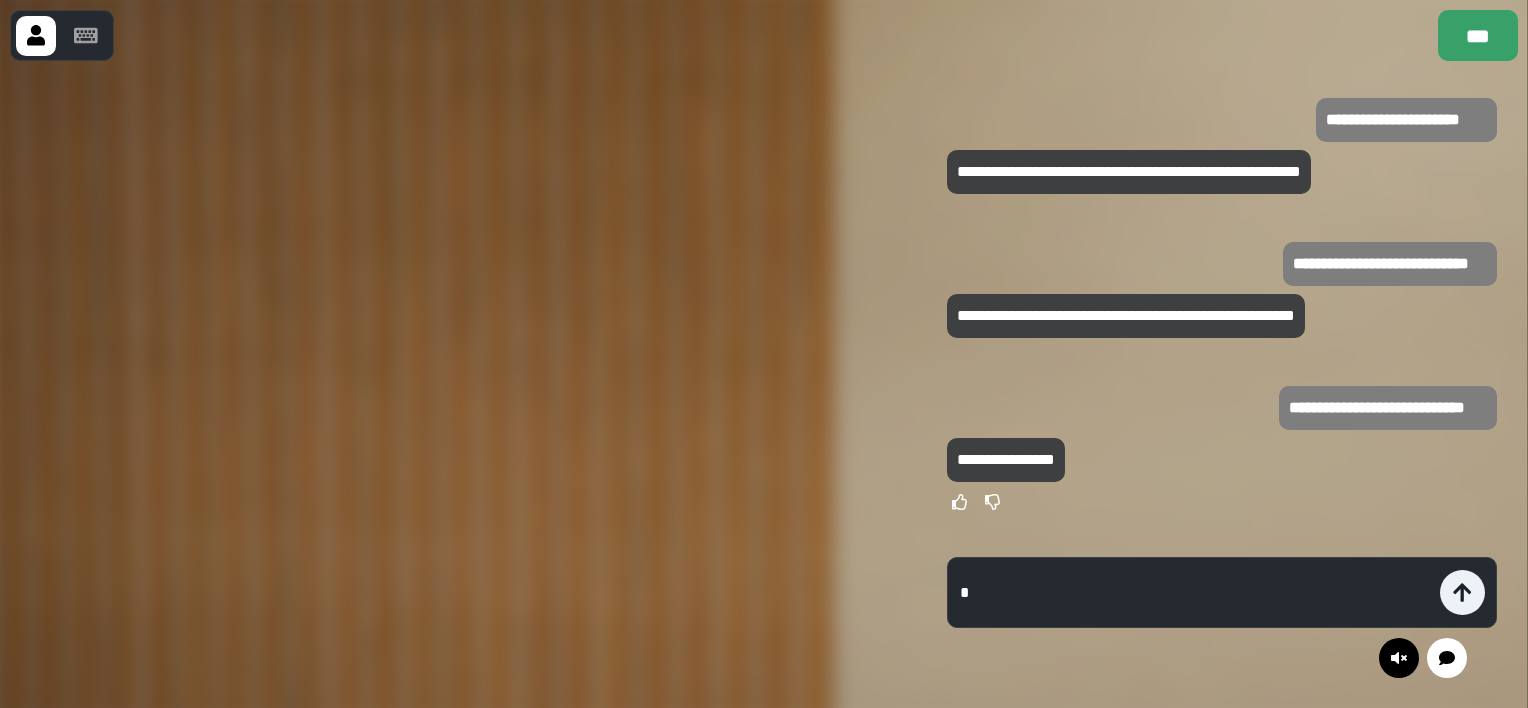click at bounding box center [458, 384] 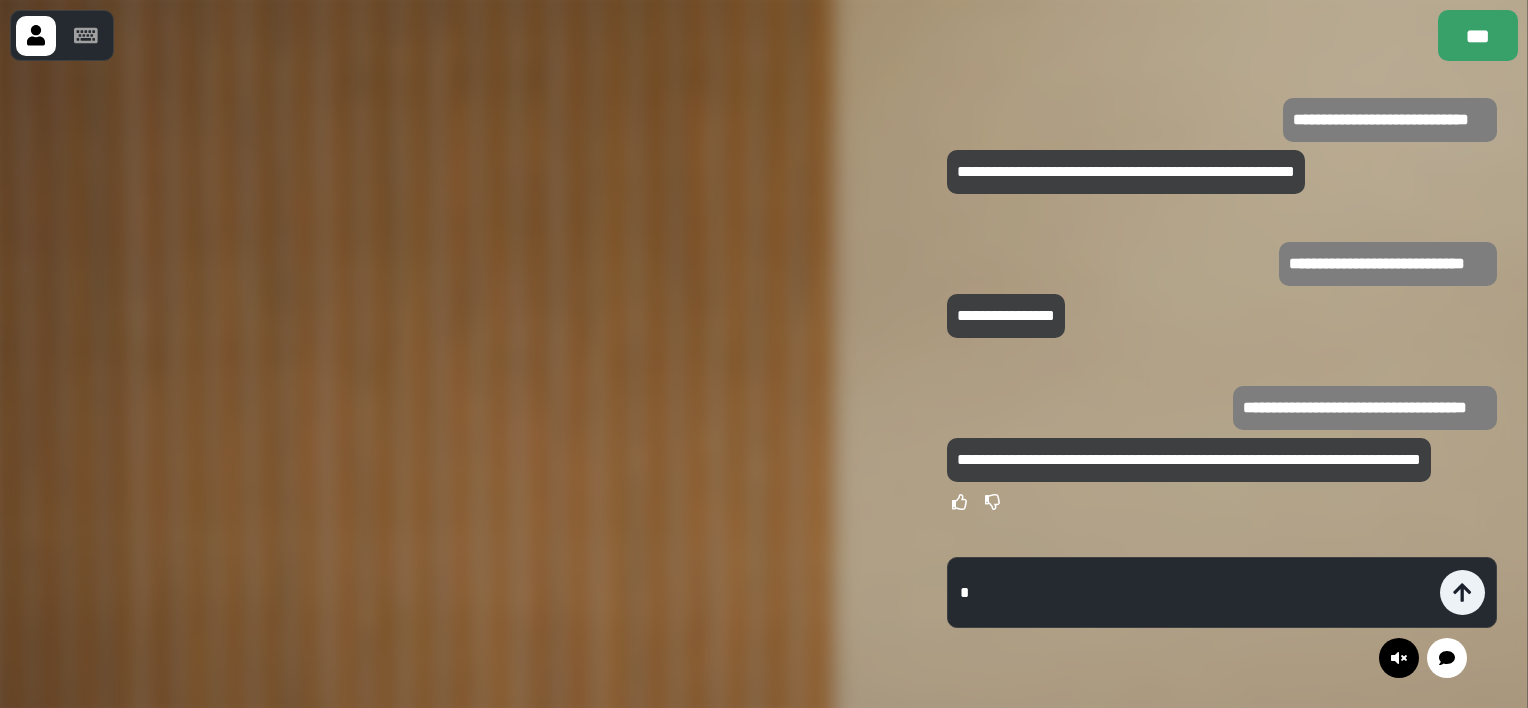click at bounding box center [458, 384] 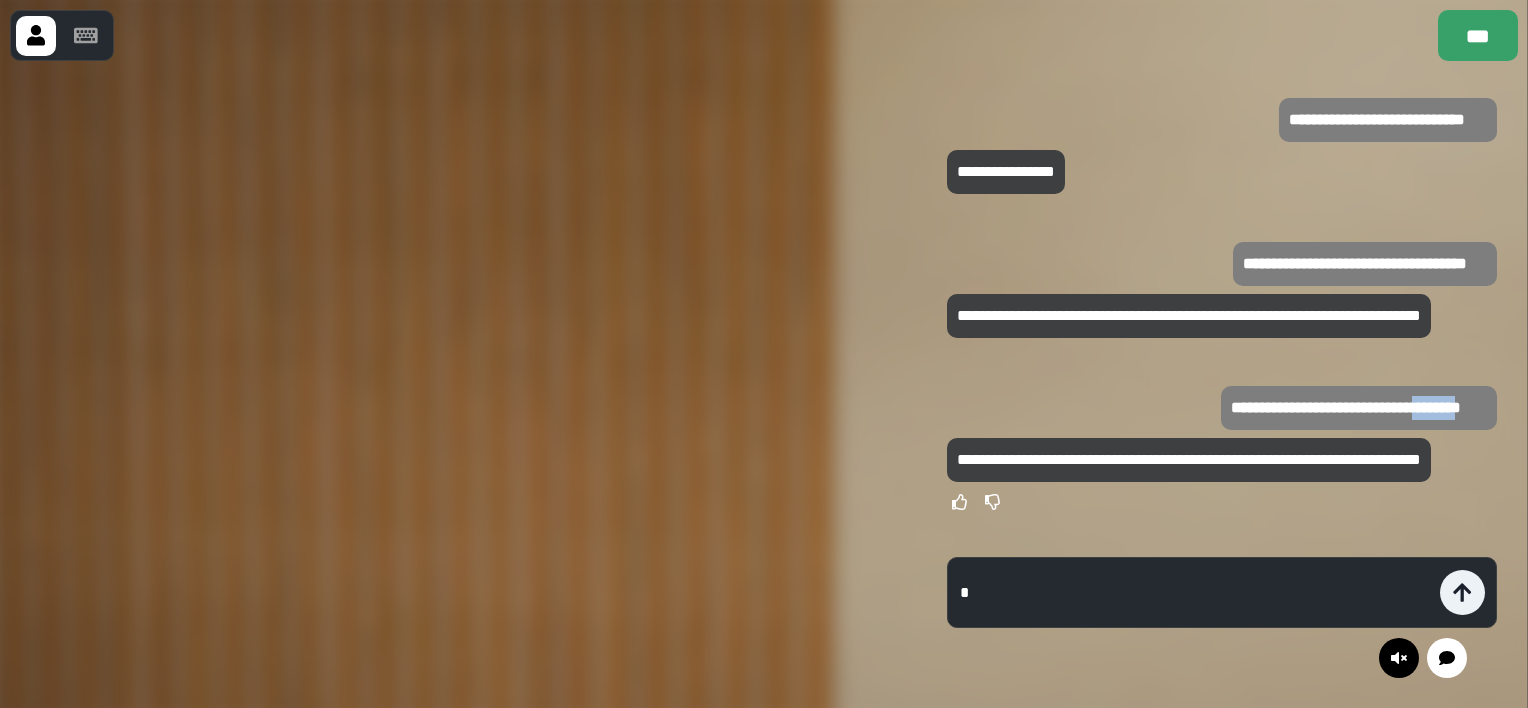drag, startPoint x: 1428, startPoint y: 386, endPoint x: 1472, endPoint y: 384, distance: 44.04543 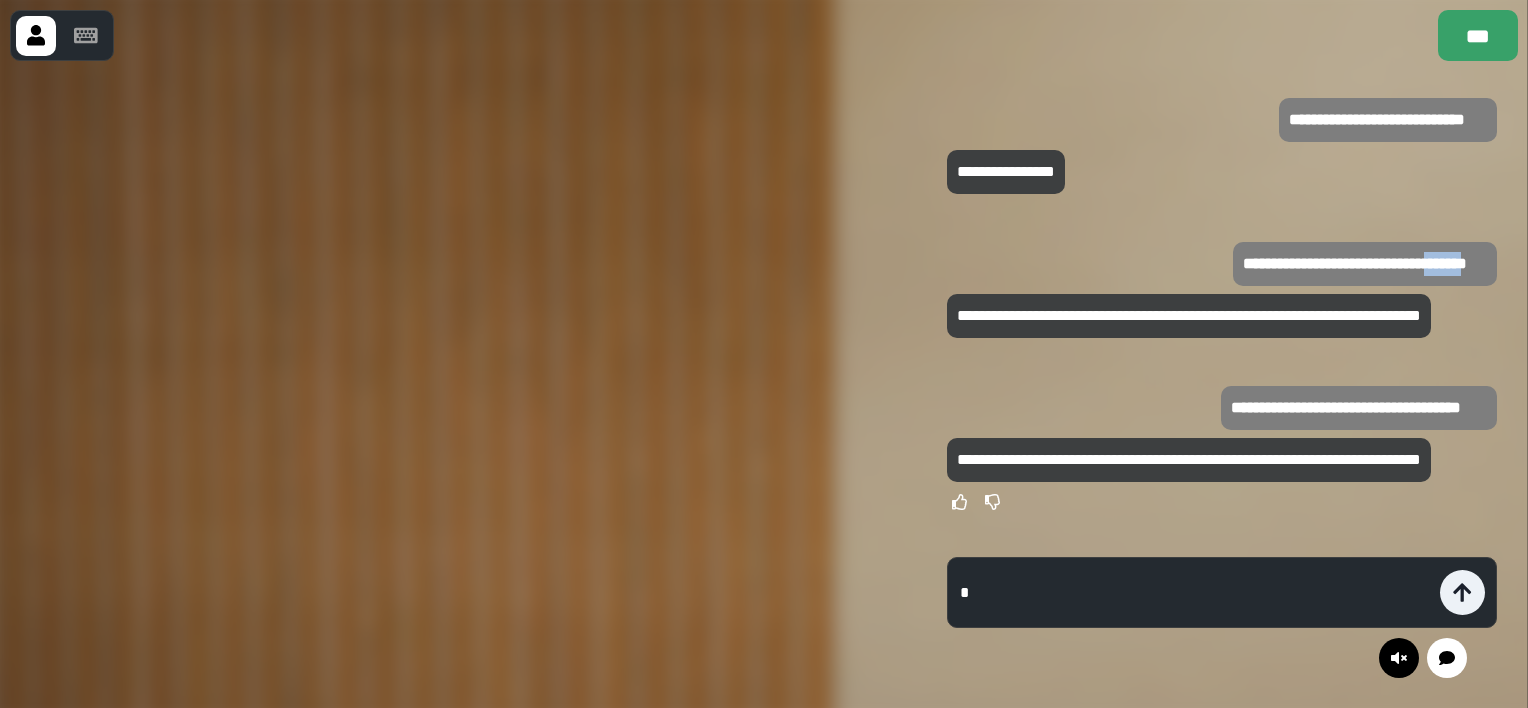 drag, startPoint x: 1474, startPoint y: 219, endPoint x: 1439, endPoint y: 219, distance: 35 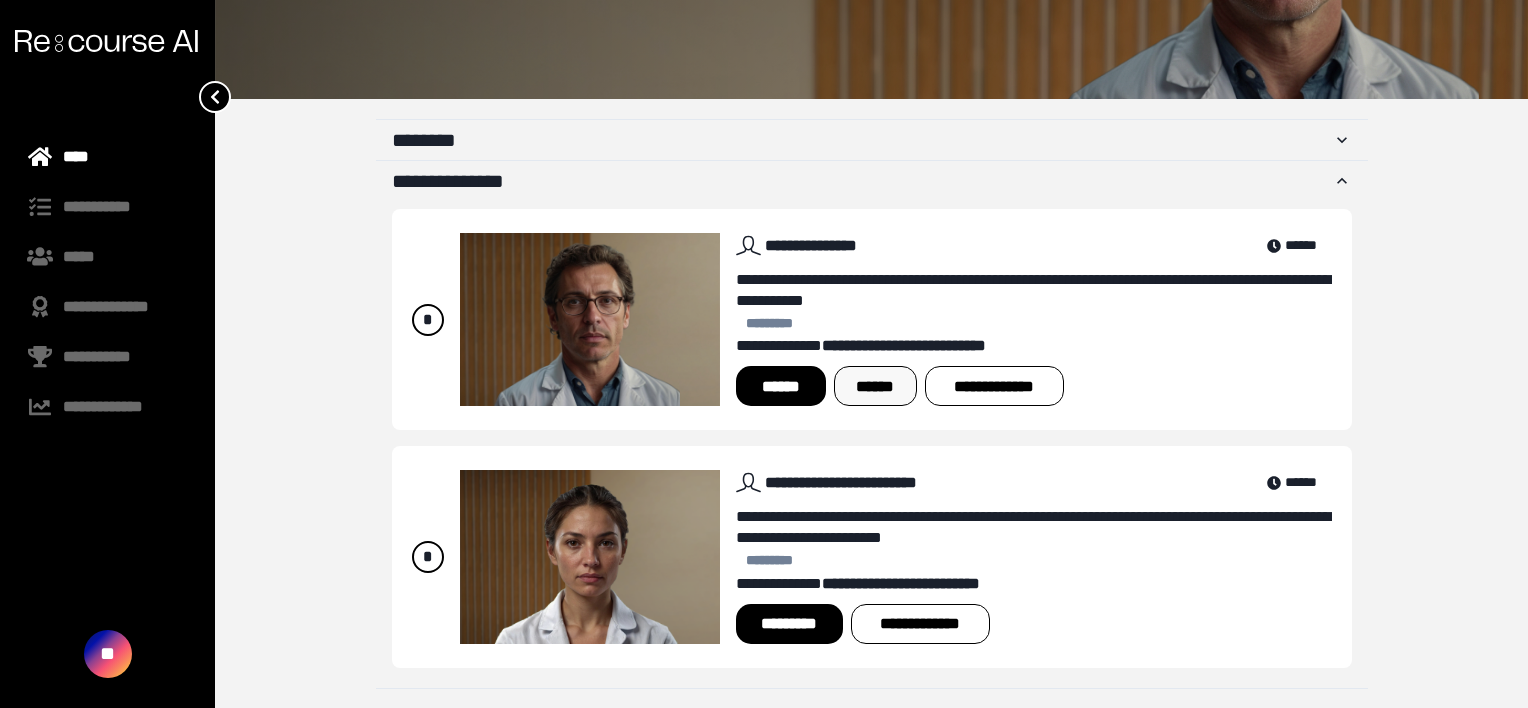 click on "******" at bounding box center (875, 386) 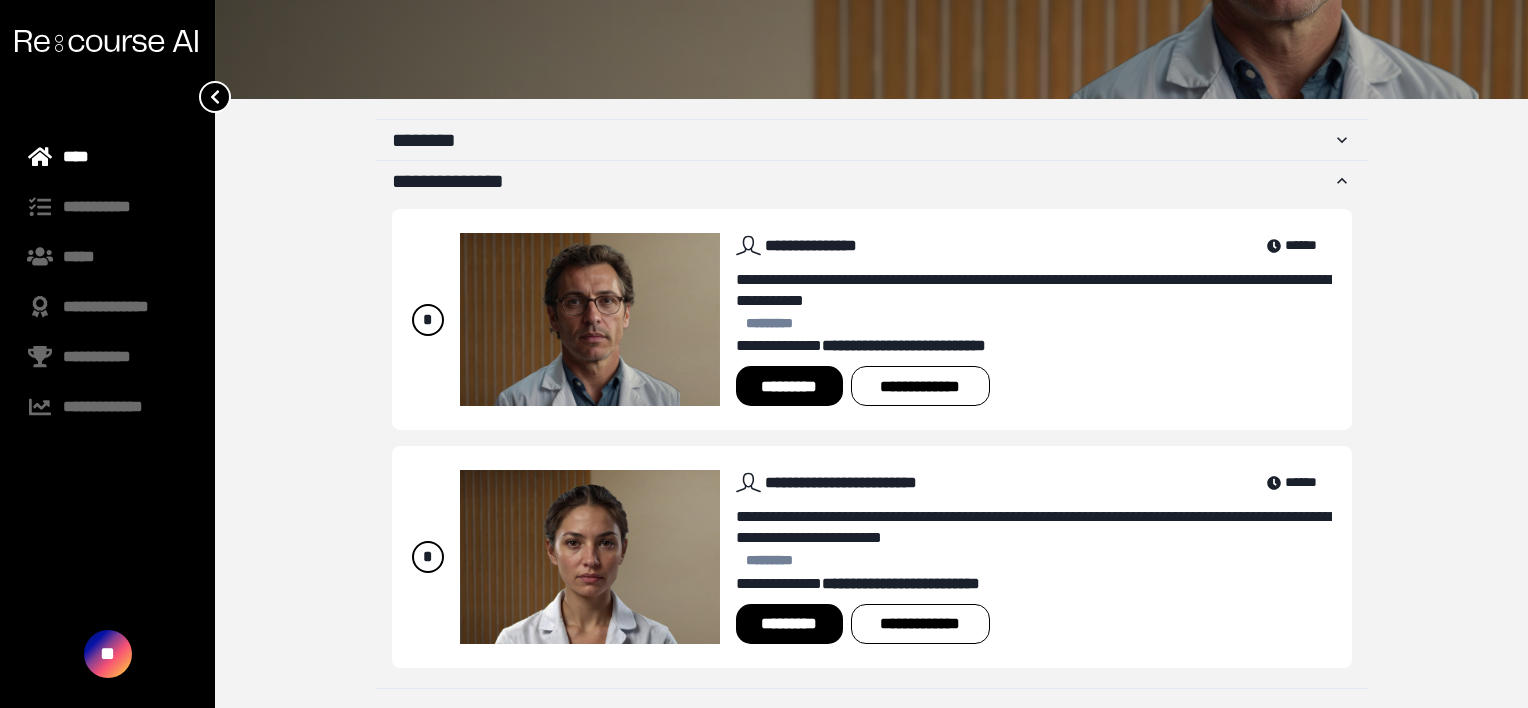 click on "*********" at bounding box center (789, 386) 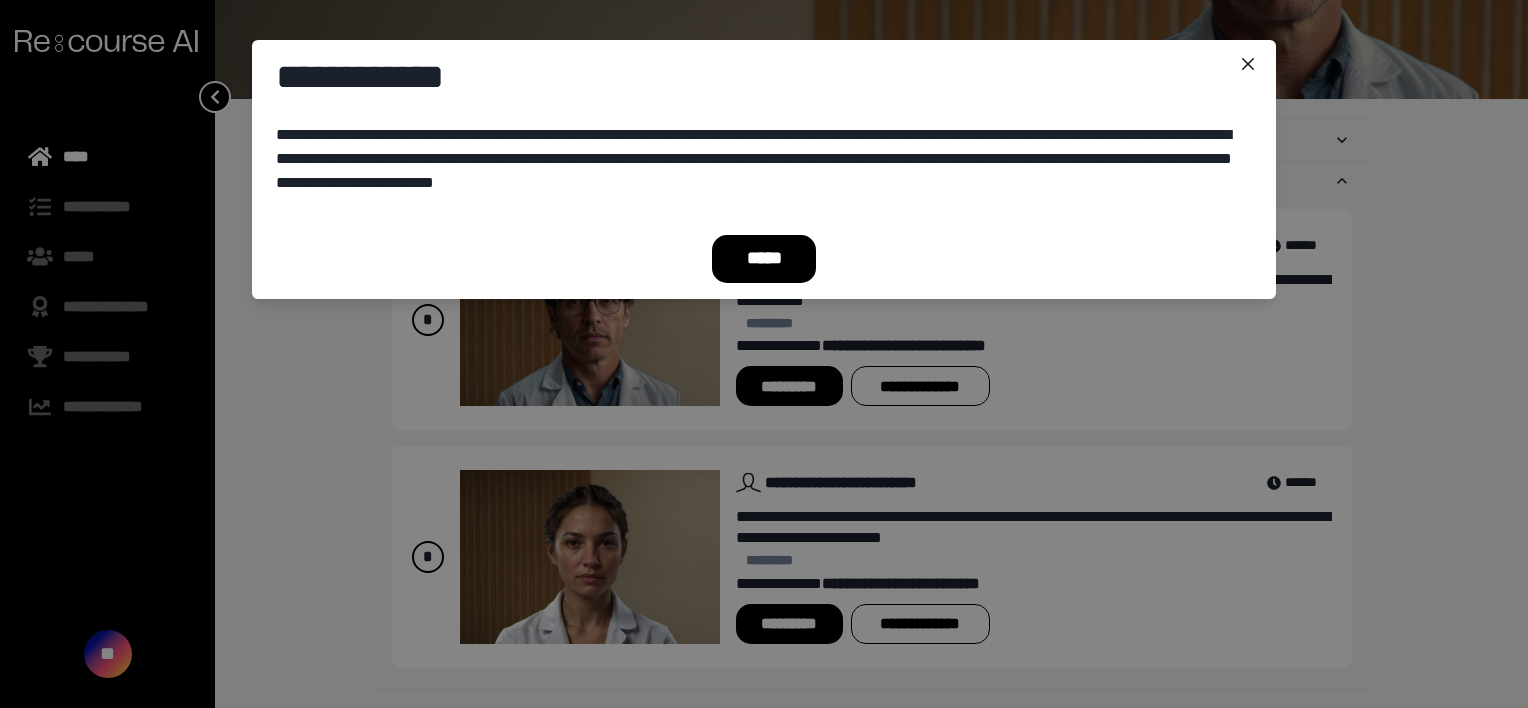 click on "*****" at bounding box center [764, 259] 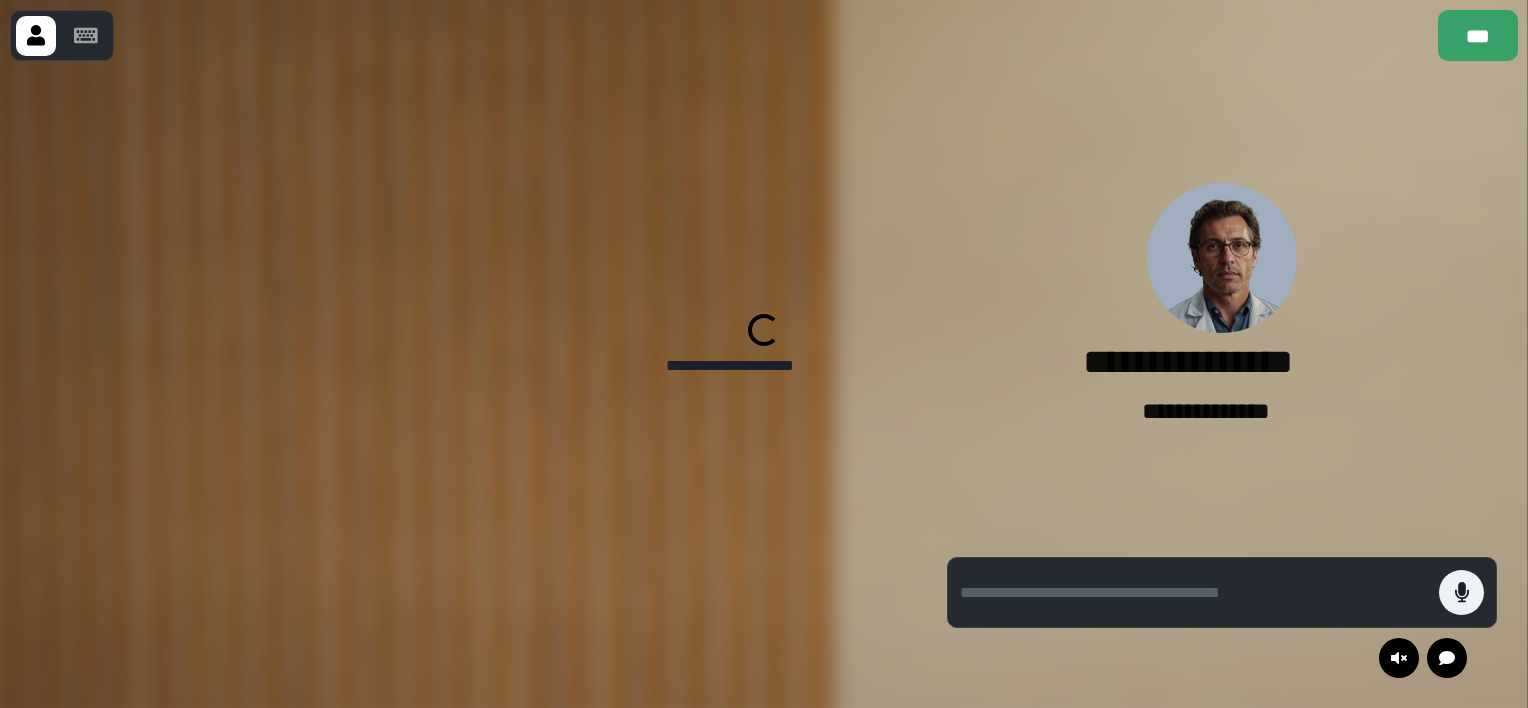 click at bounding box center (458, 384) 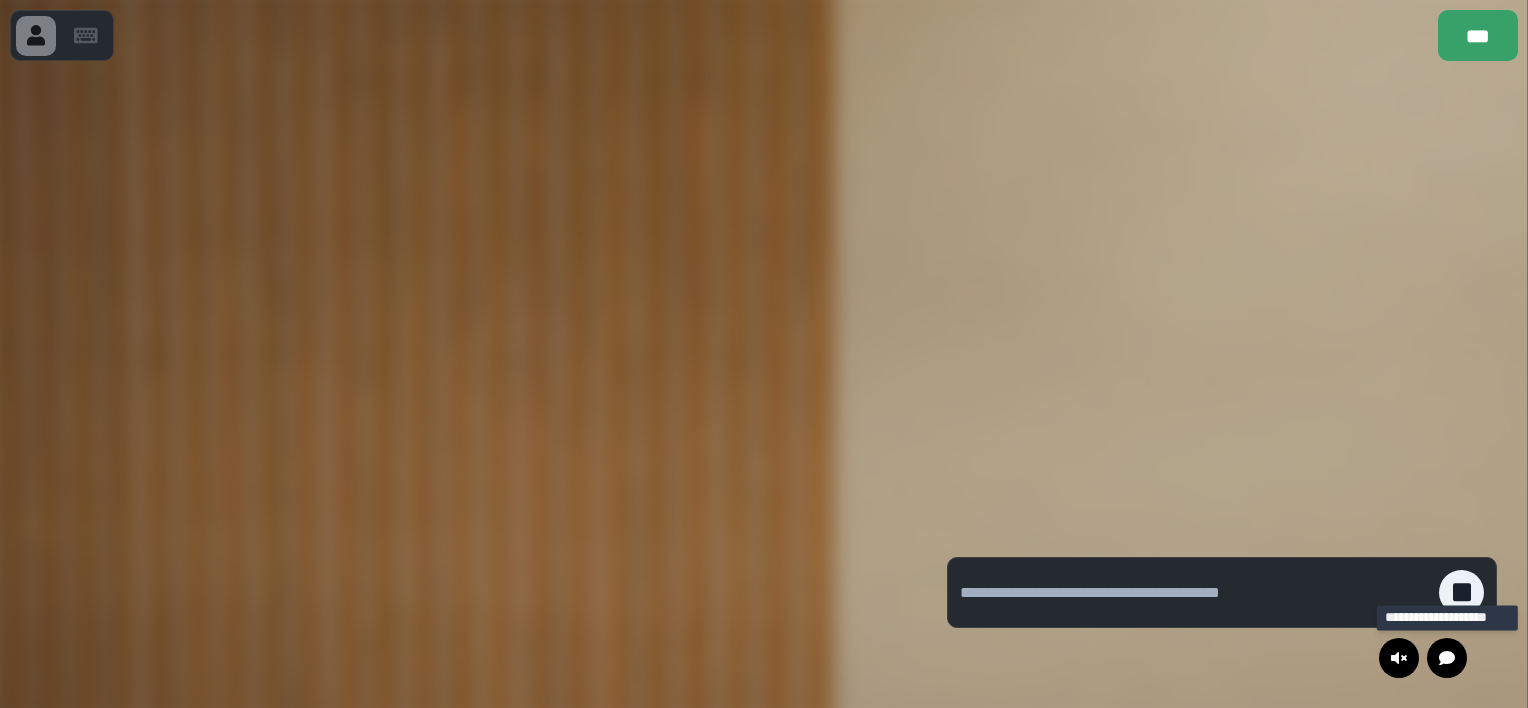 click 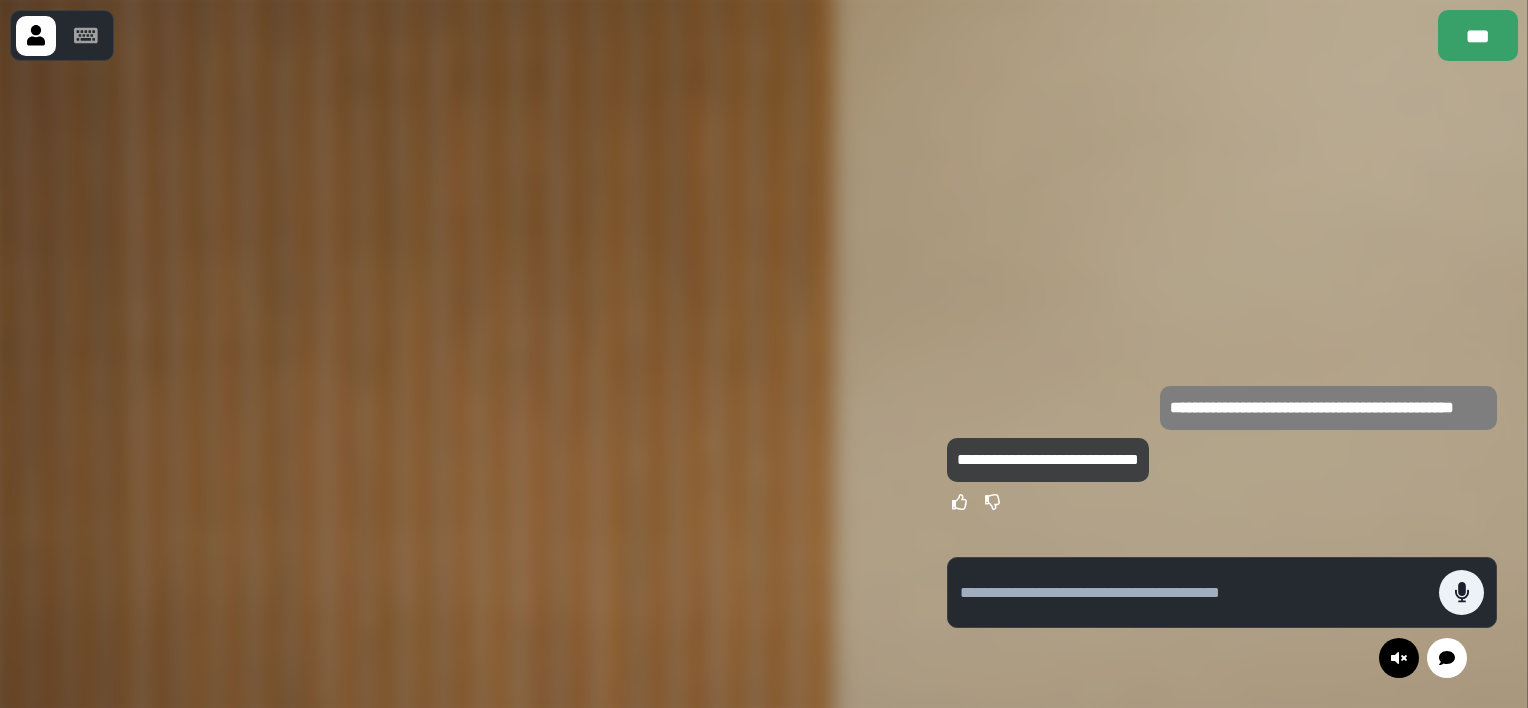 click at bounding box center [458, 384] 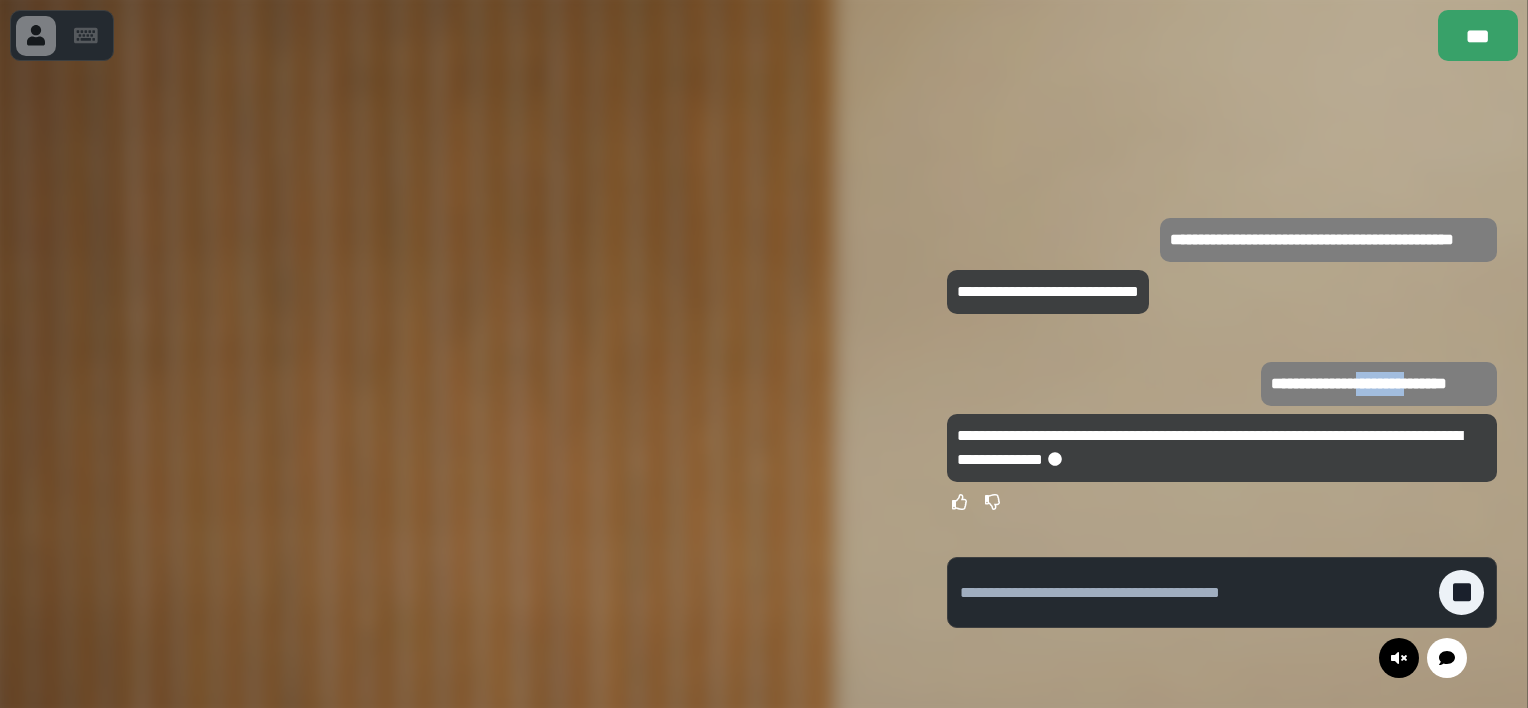 drag, startPoint x: 1432, startPoint y: 411, endPoint x: 1380, endPoint y: 397, distance: 53.851646 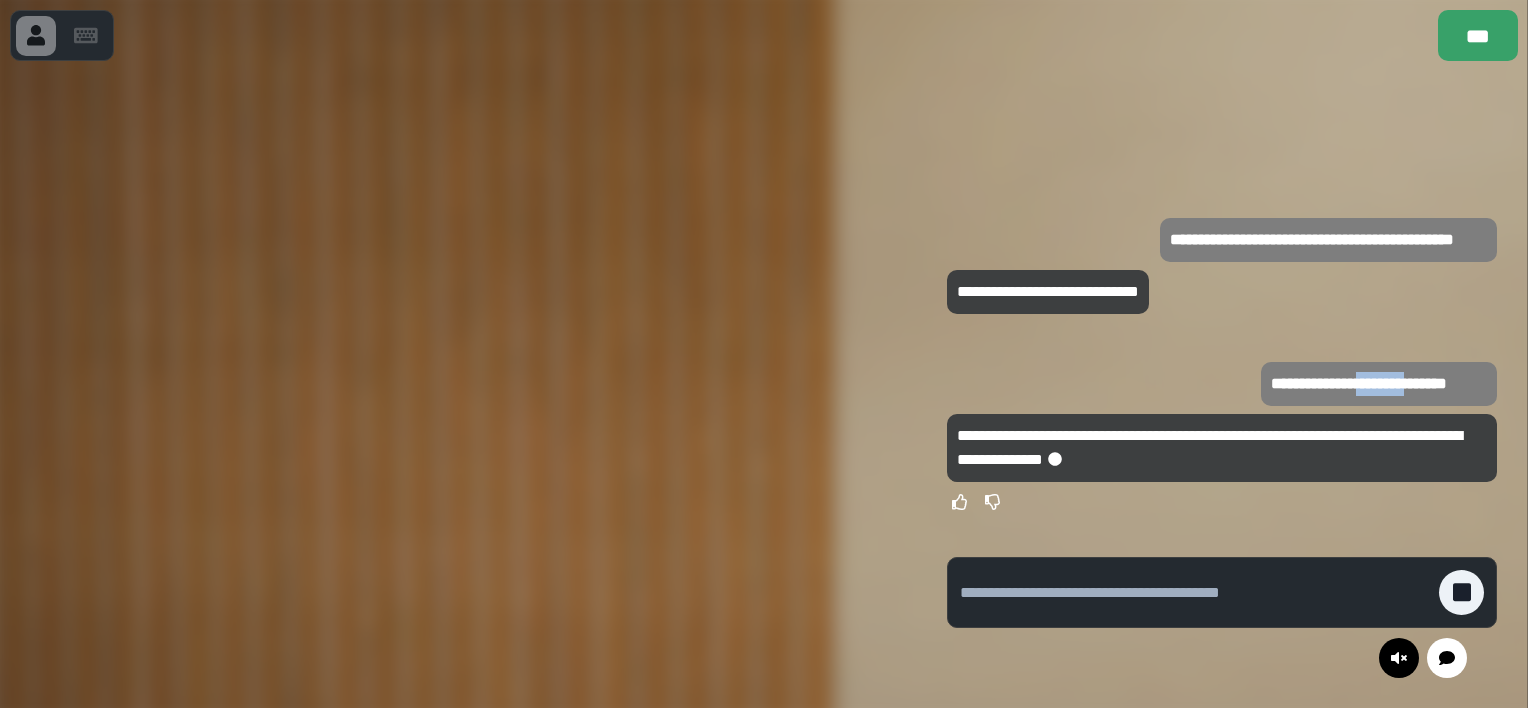 click on "**********" at bounding box center (1379, 384) 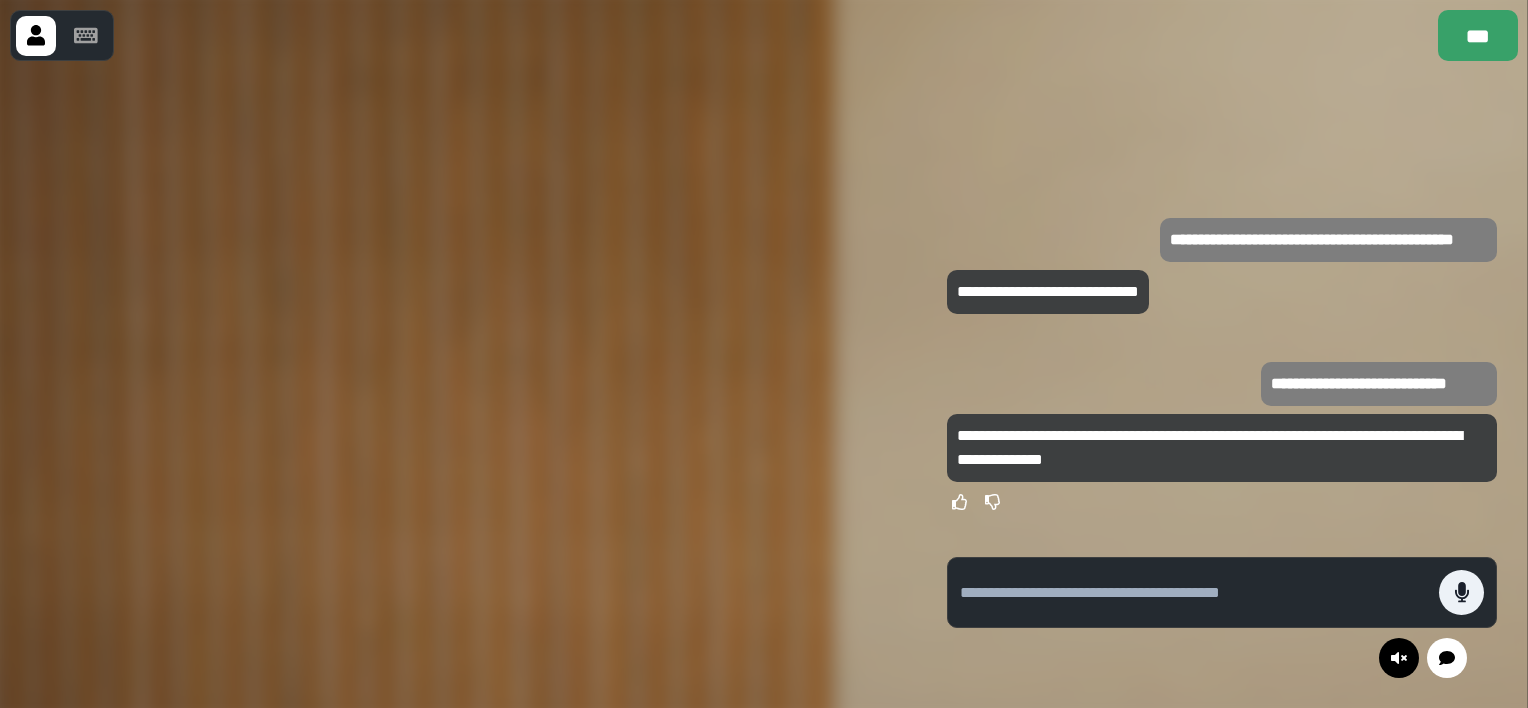 click at bounding box center [458, 384] 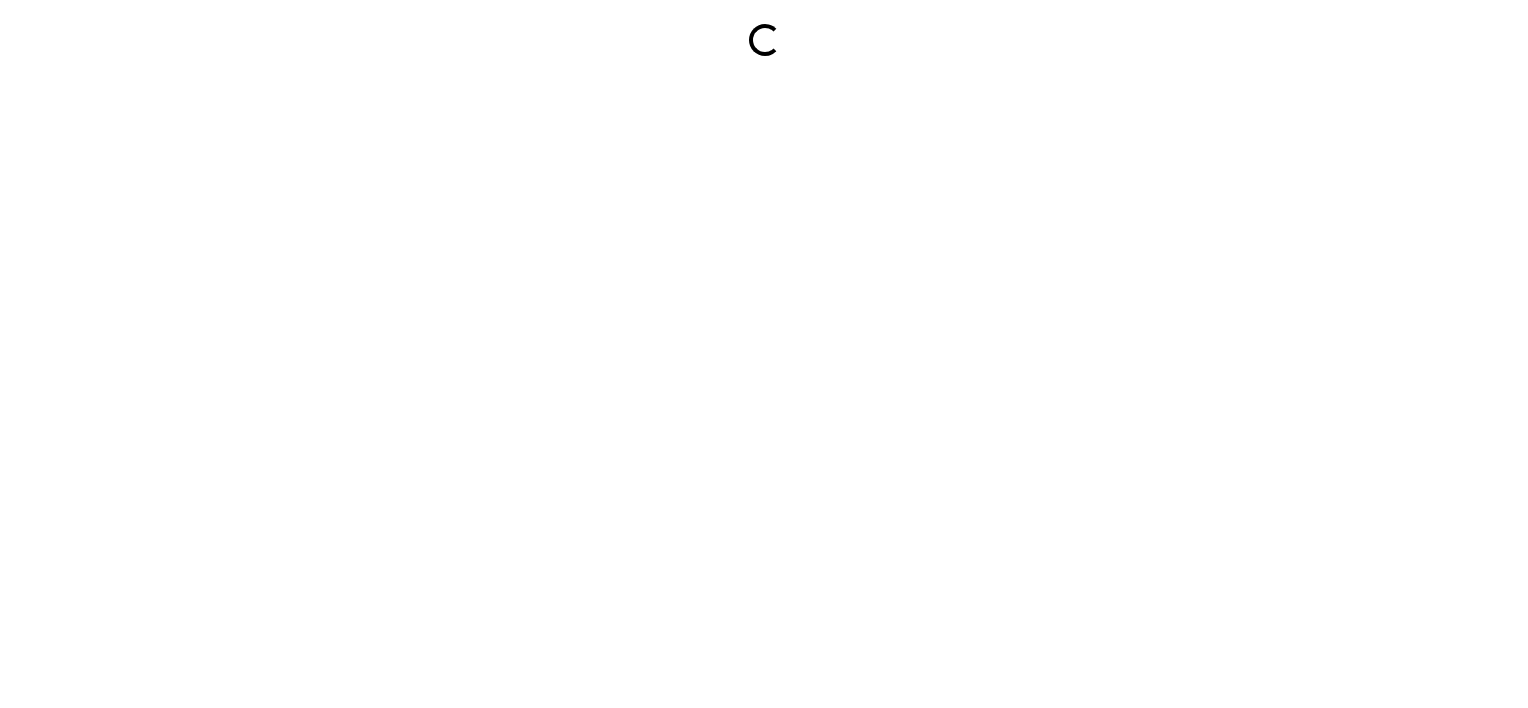 scroll, scrollTop: 0, scrollLeft: 0, axis: both 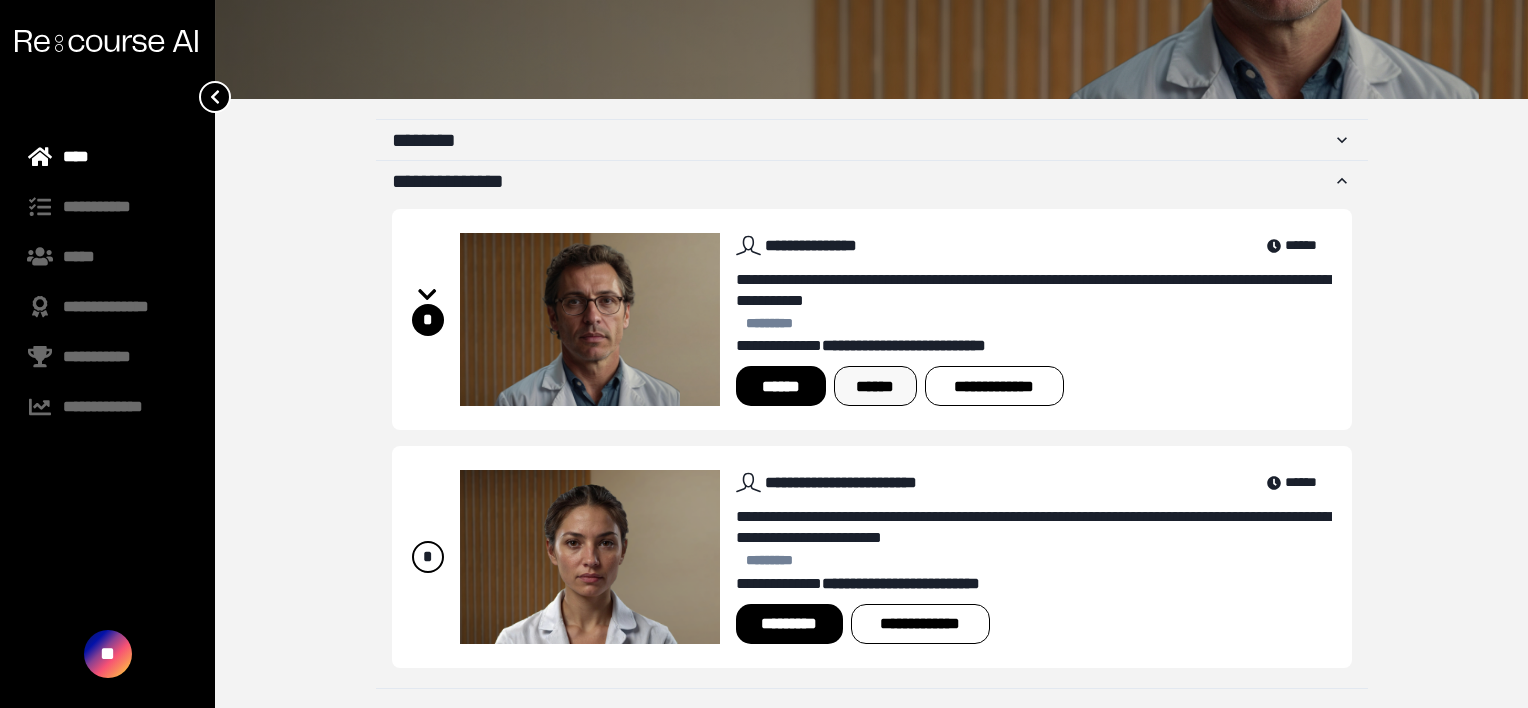 click on "******" at bounding box center [875, 386] 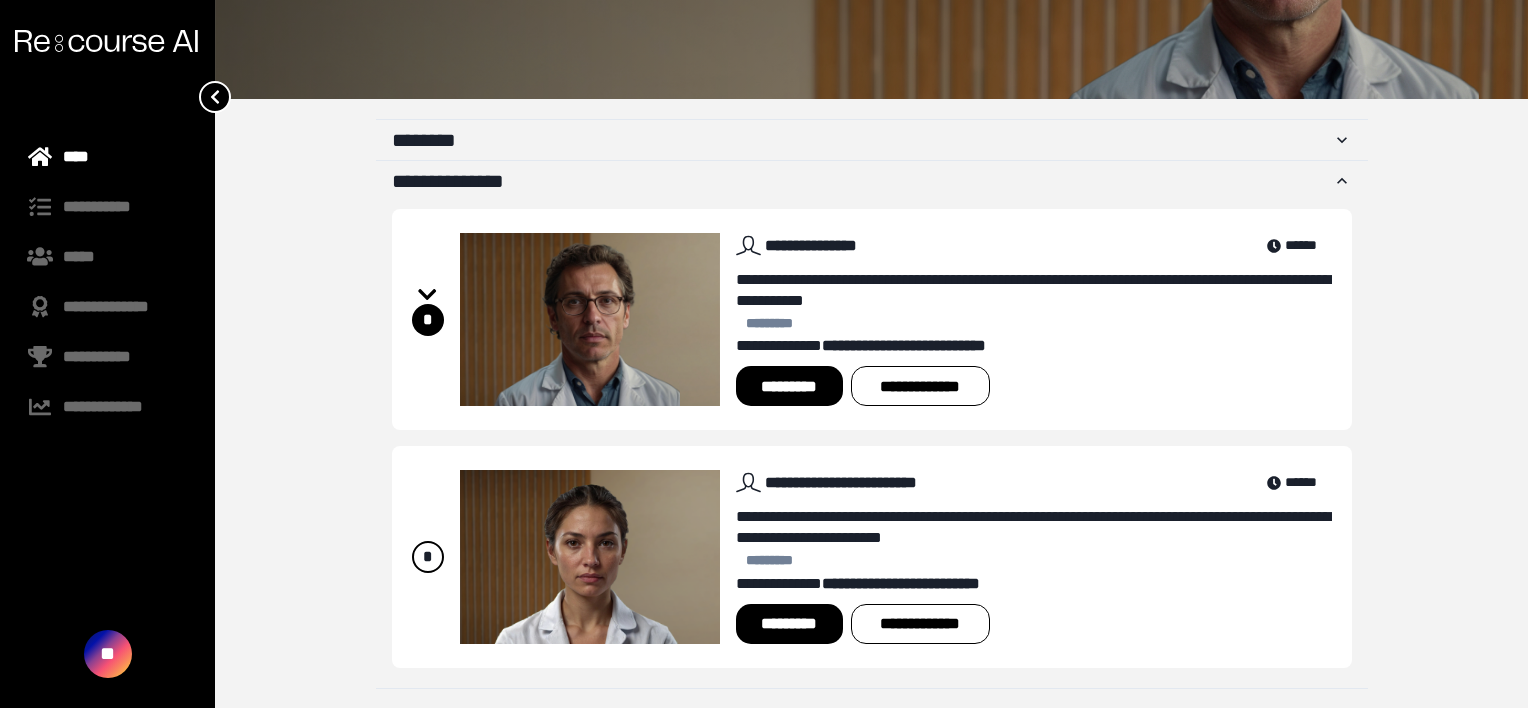 click on "*********" at bounding box center [789, 386] 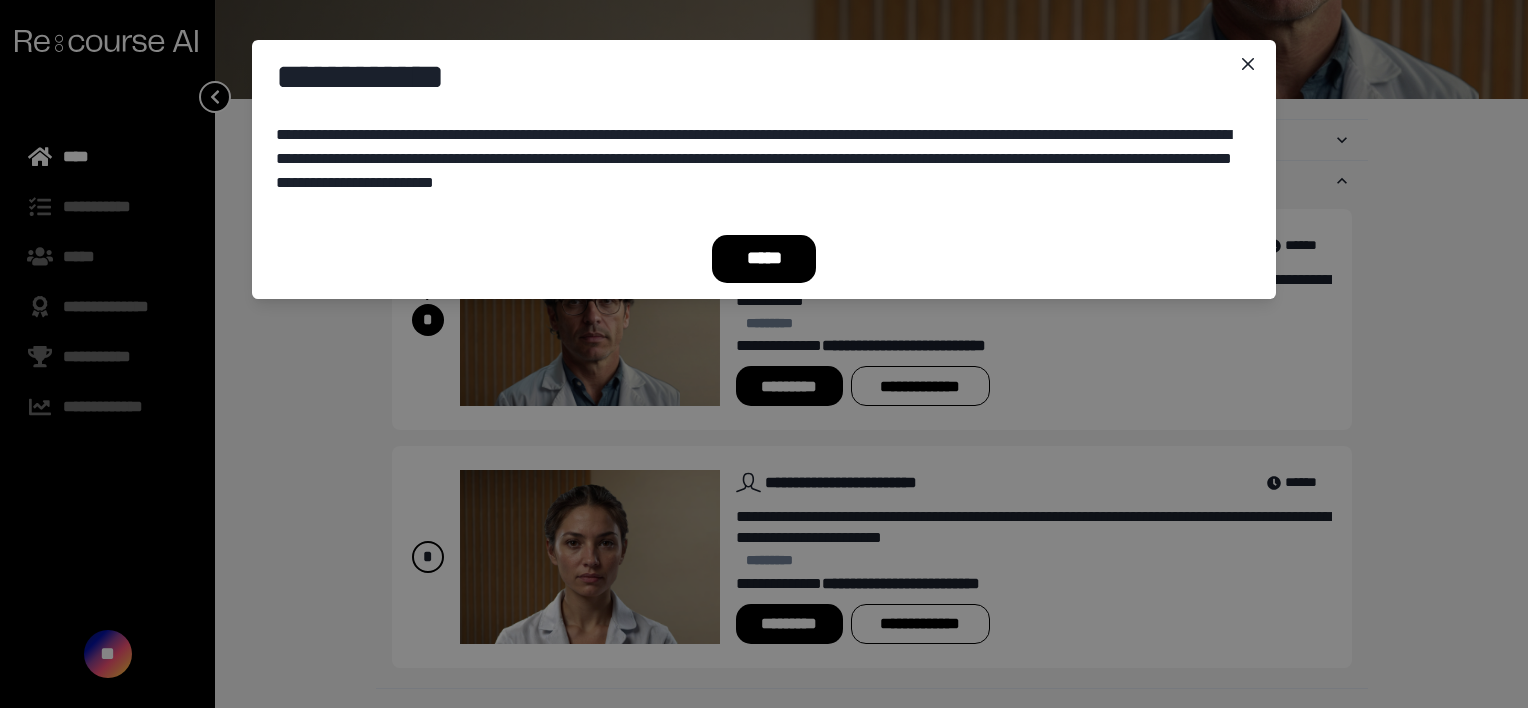click on "*****" at bounding box center (764, 259) 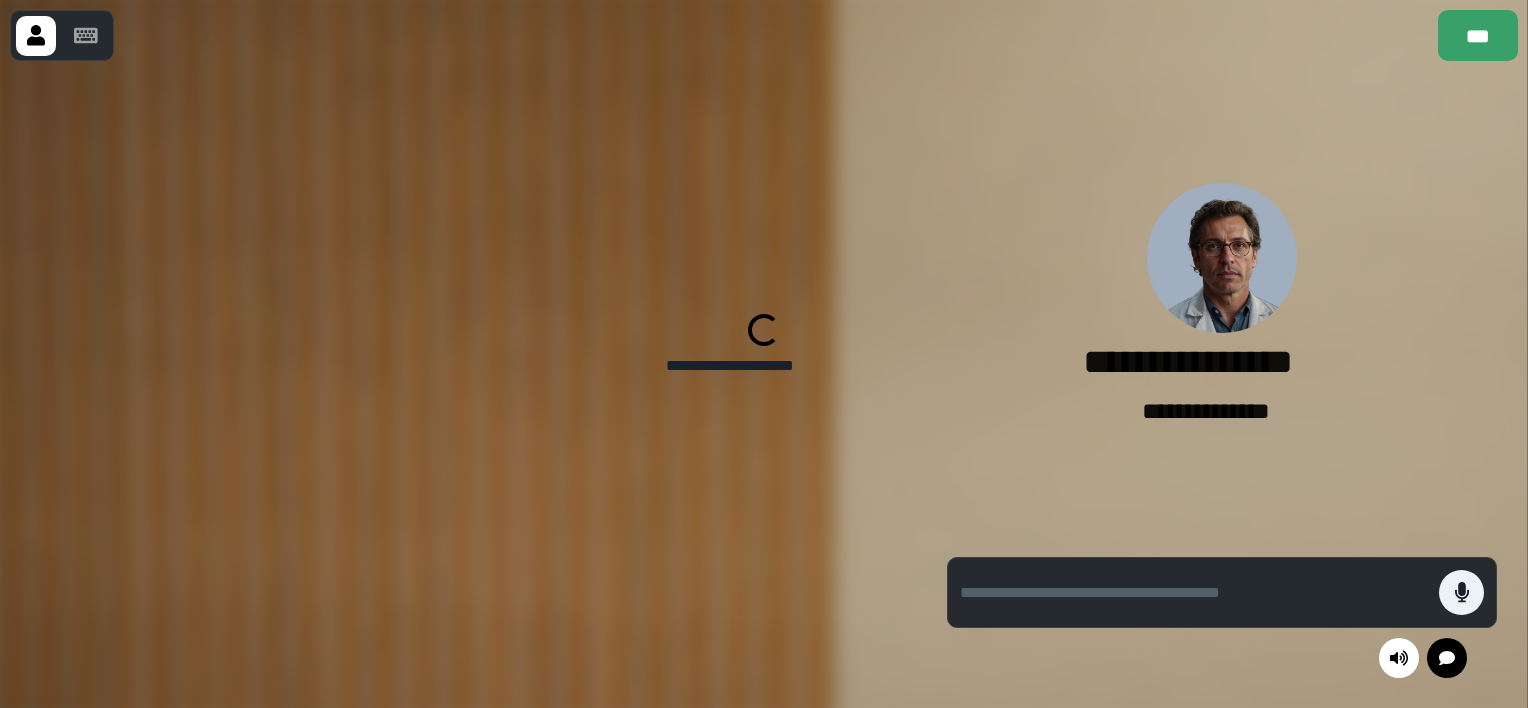 click at bounding box center (458, 384) 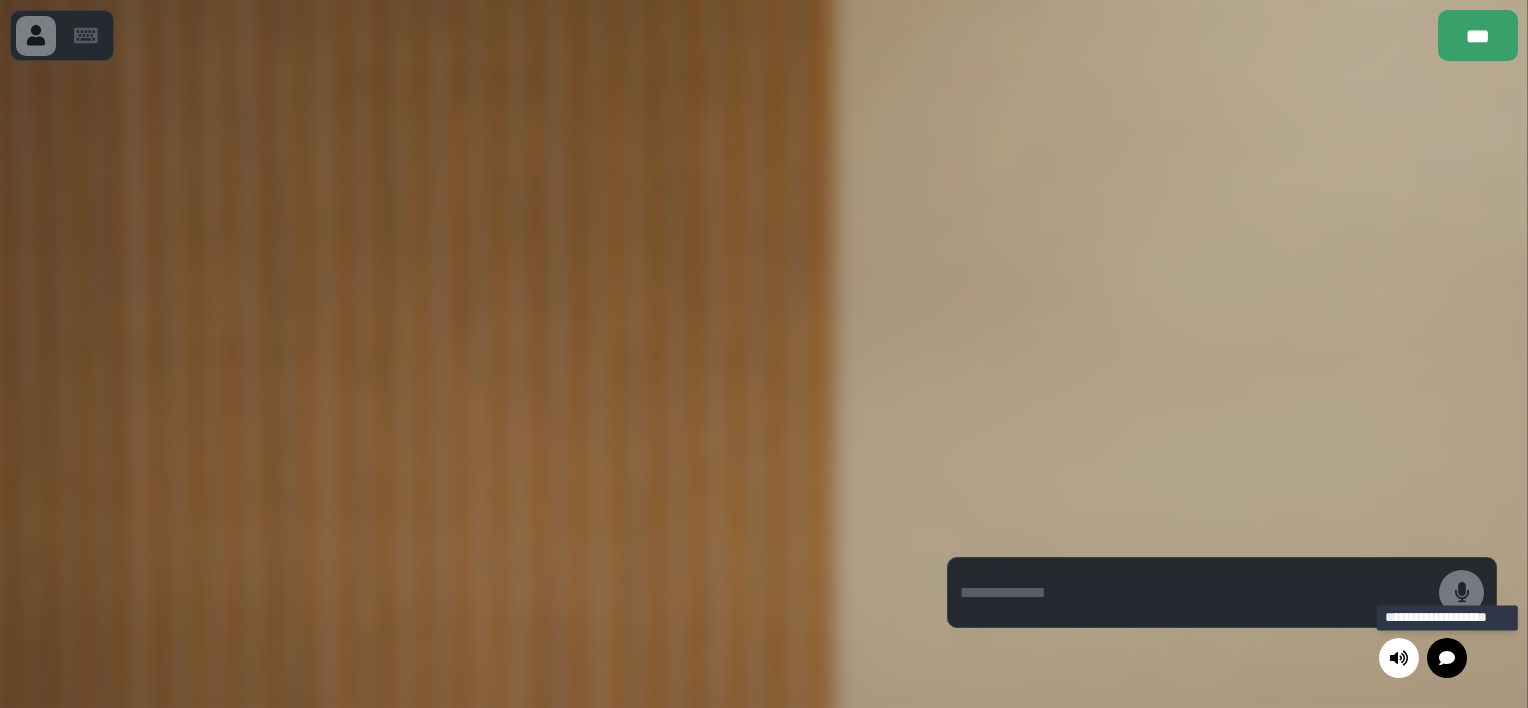 click 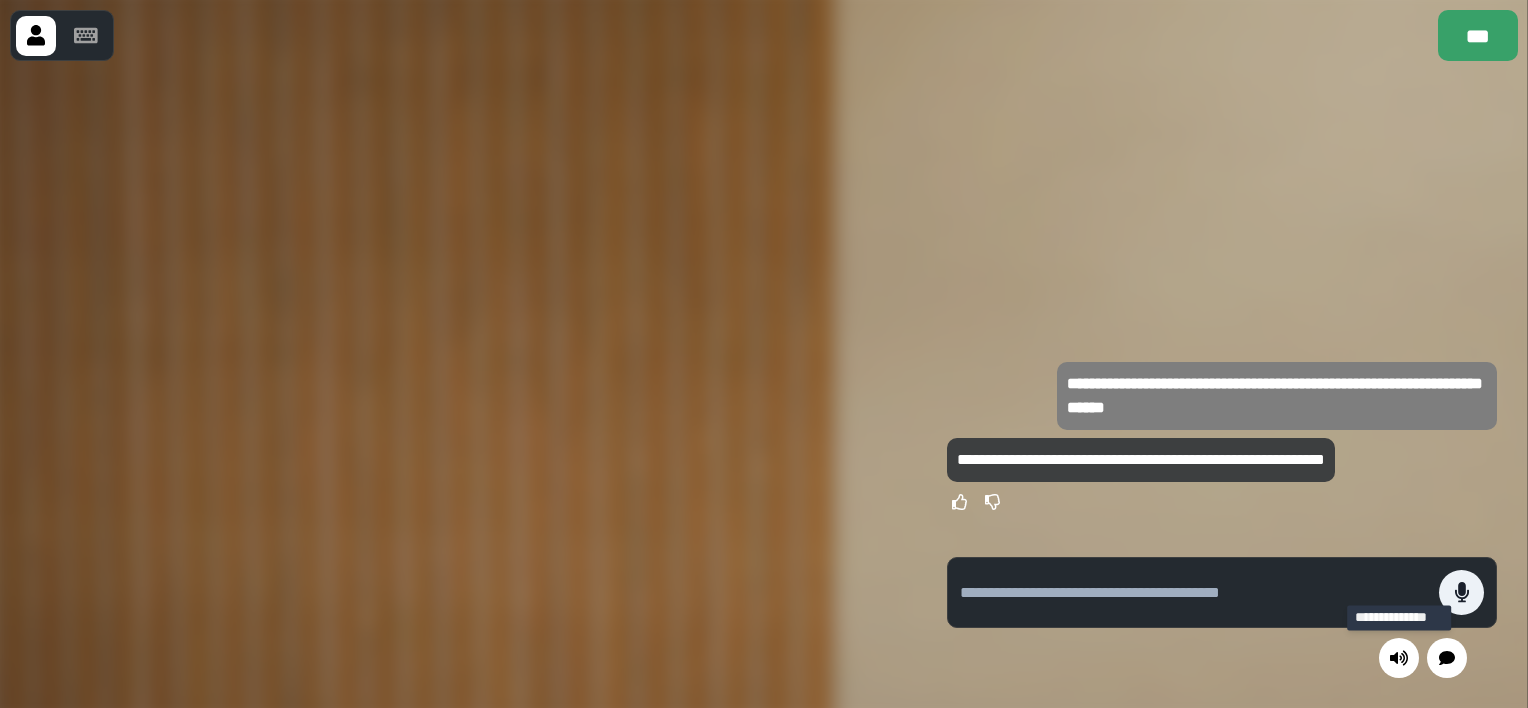 click at bounding box center (1399, 658) 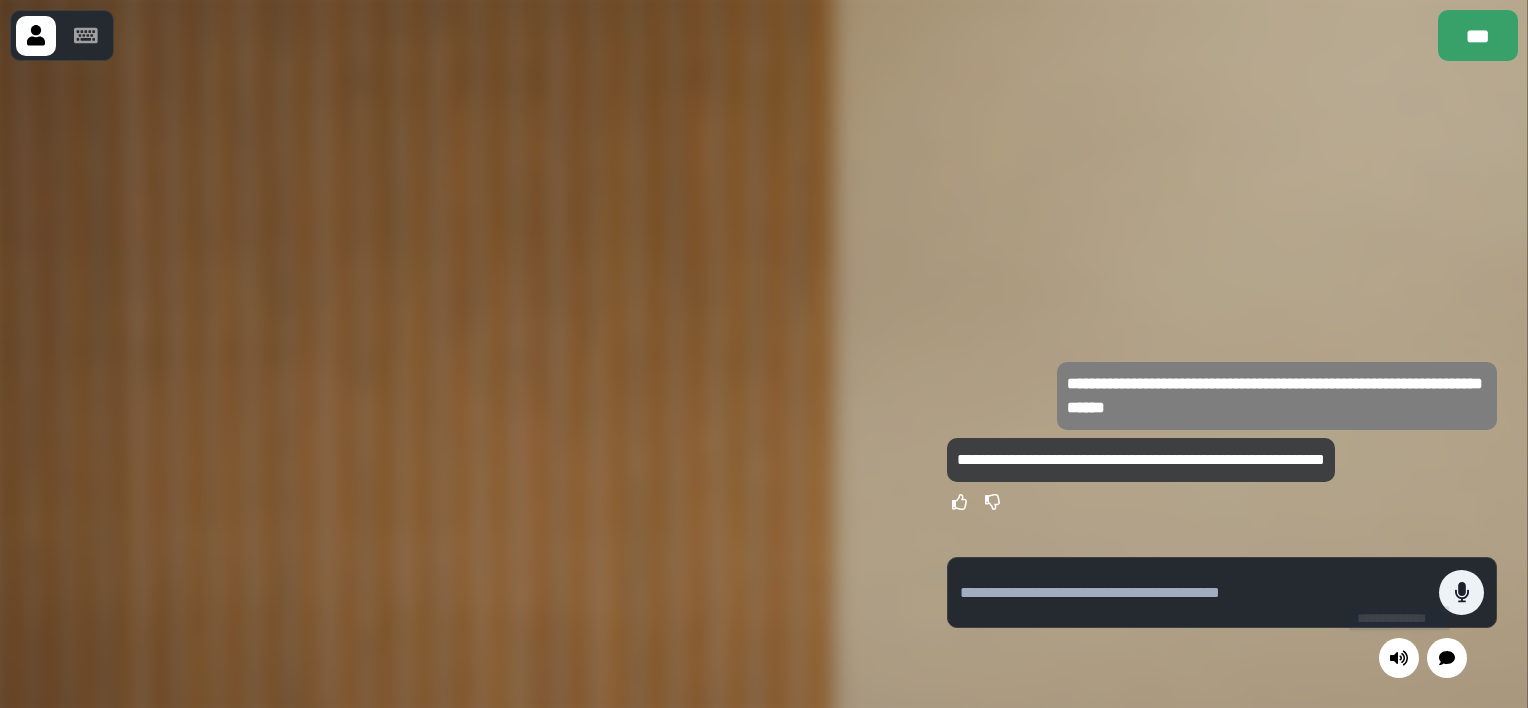 click at bounding box center [1399, 658] 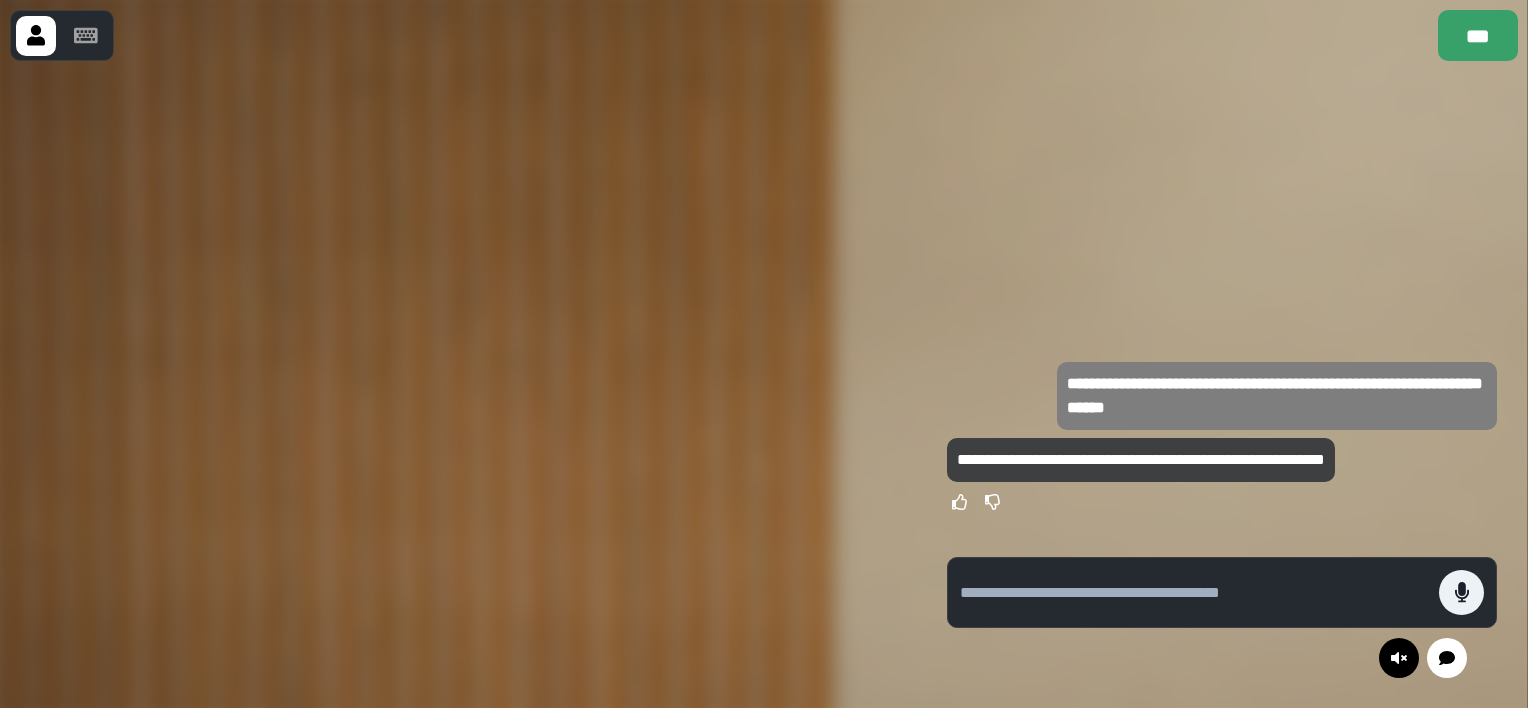 click at bounding box center (458, 384) 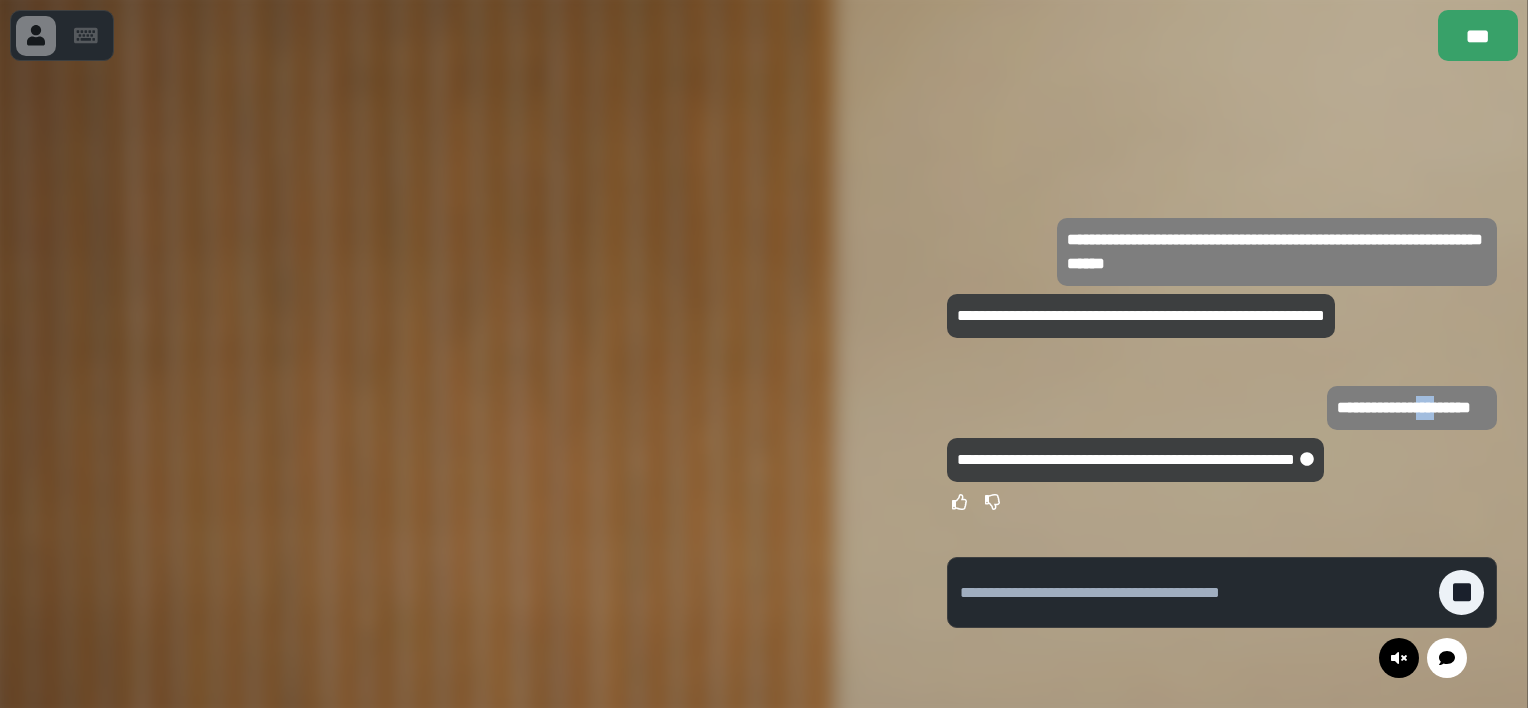 drag, startPoint x: 1425, startPoint y: 404, endPoint x: 1443, endPoint y: 407, distance: 18.248287 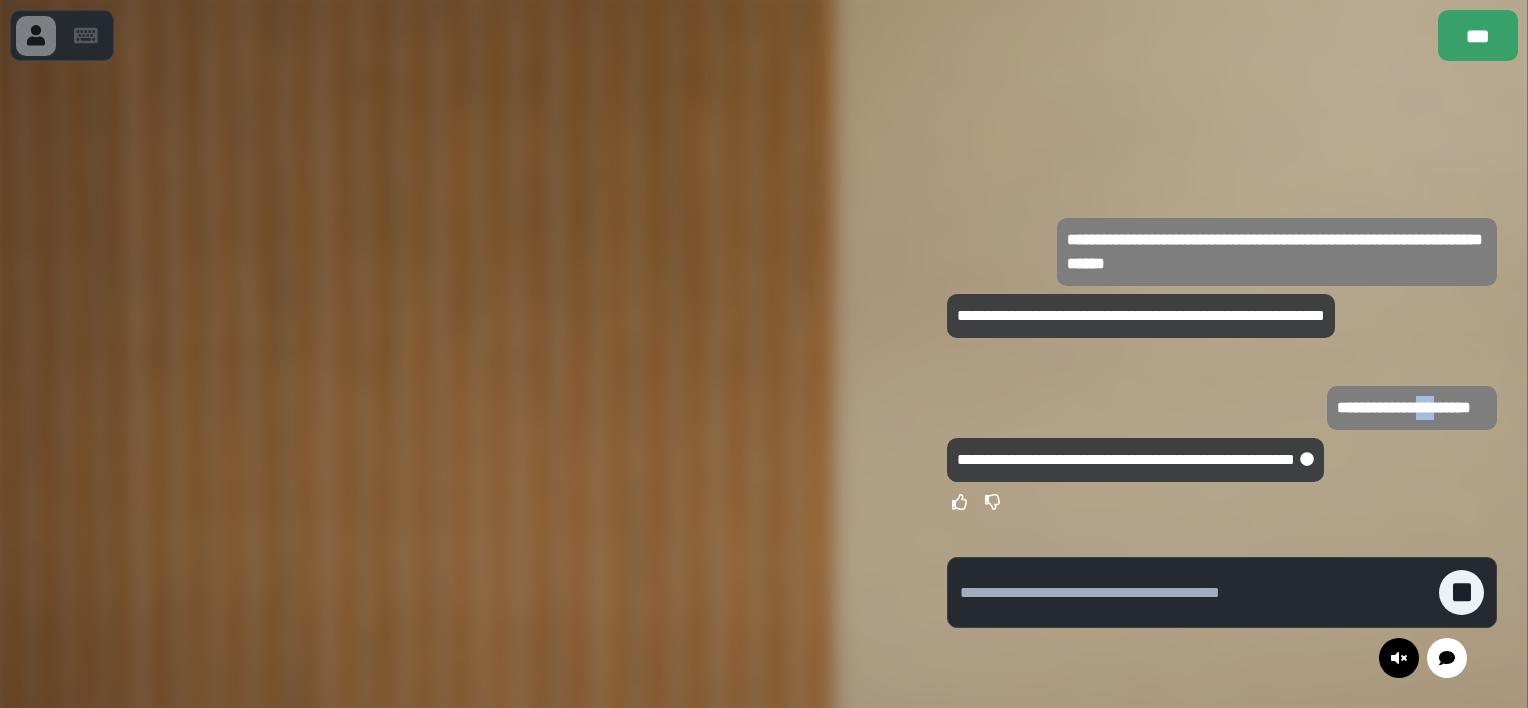 click on "**********" at bounding box center (1412, 408) 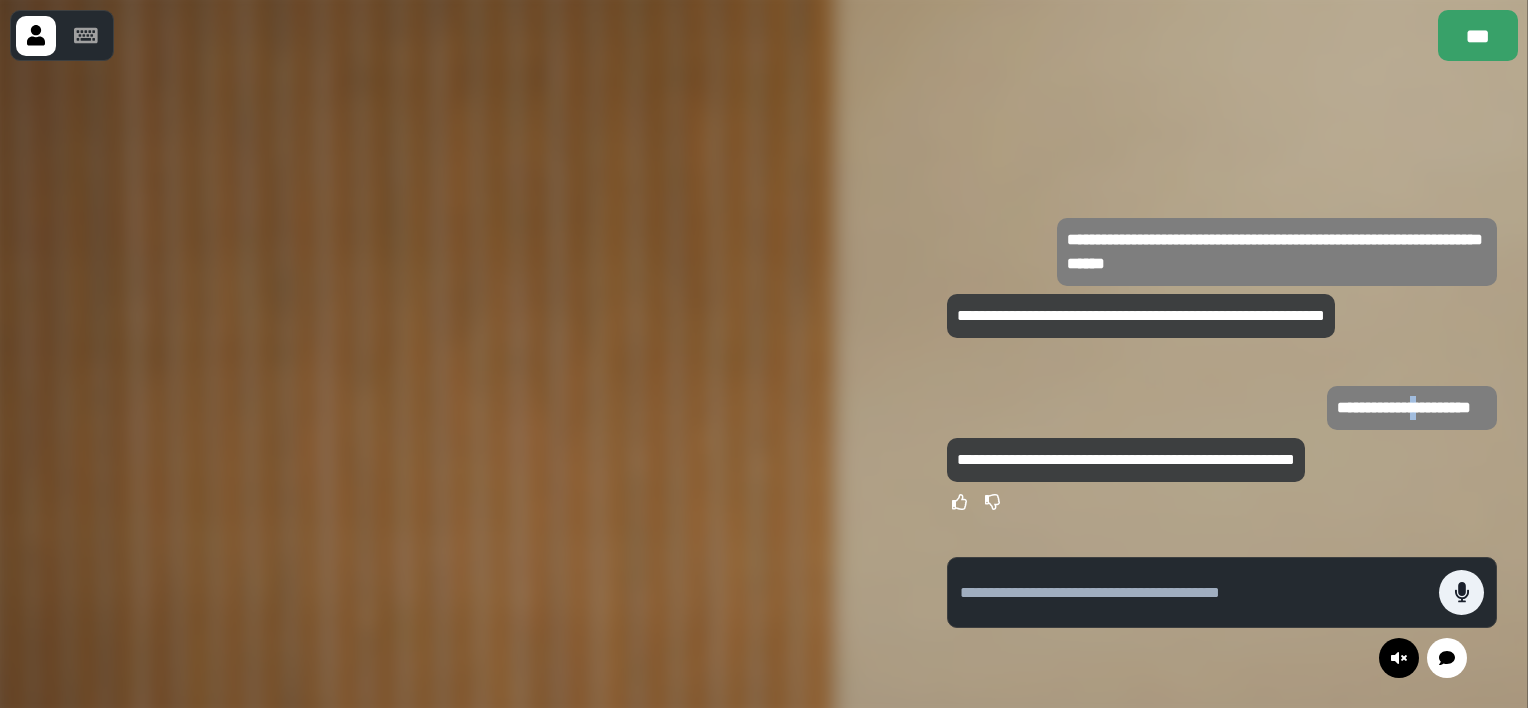 drag, startPoint x: 1443, startPoint y: 407, endPoint x: 1423, endPoint y: 406, distance: 20.024984 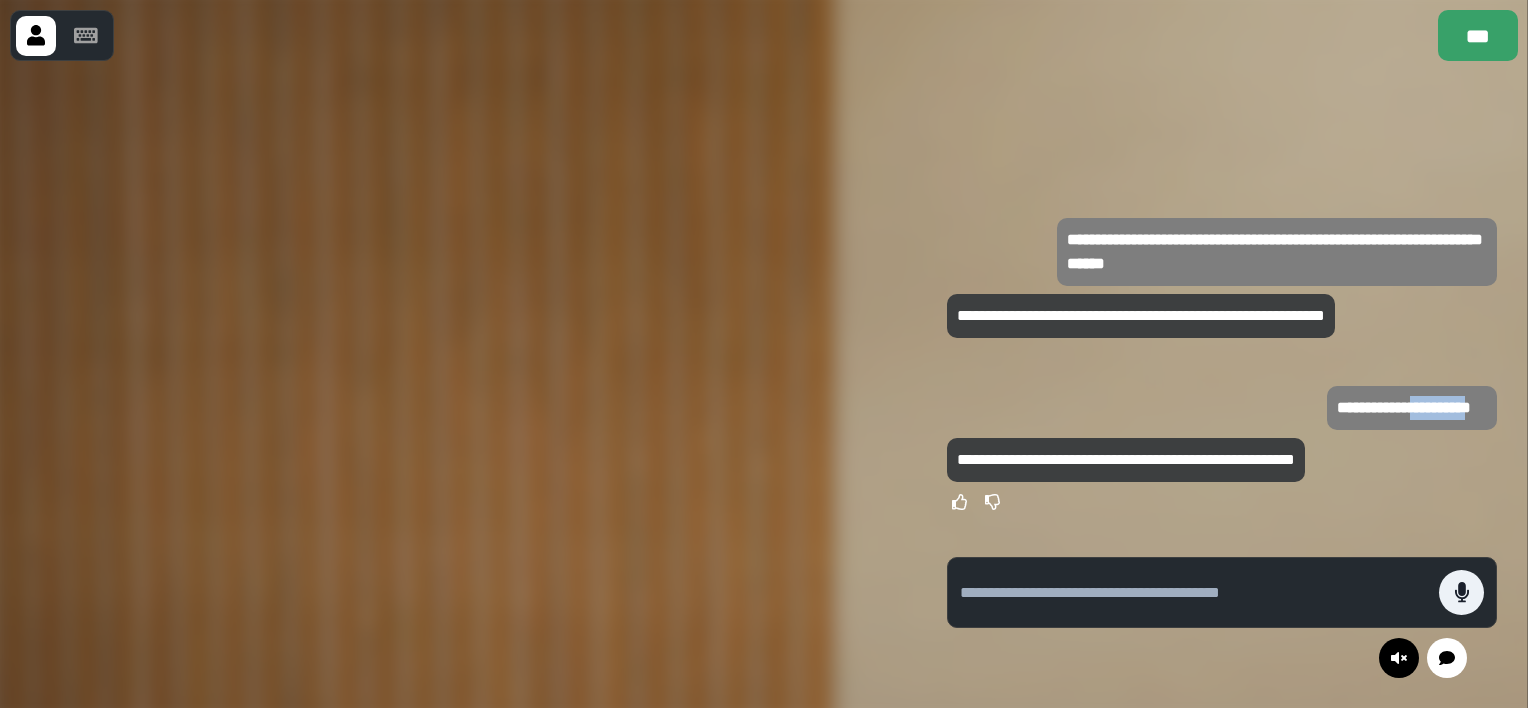 copy on "*********" 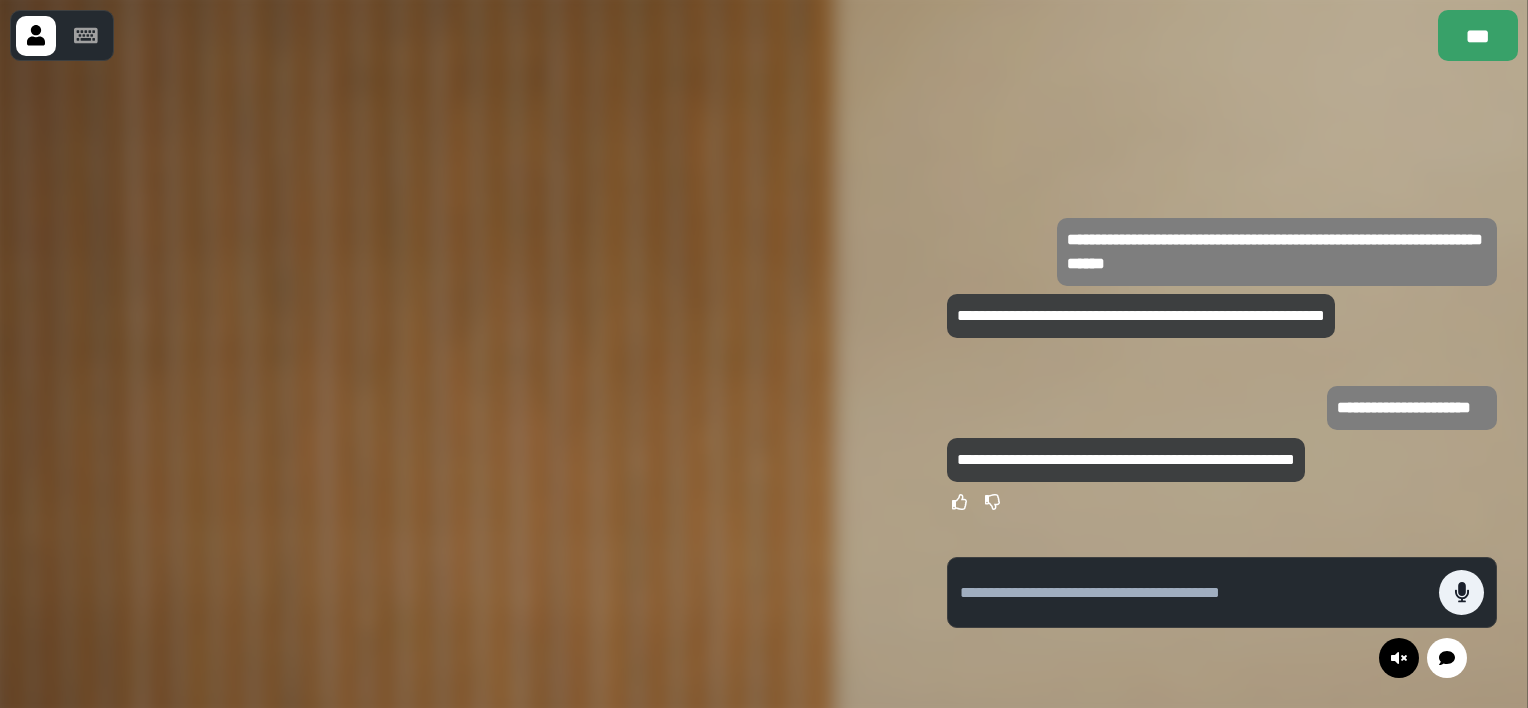 click at bounding box center (458, 384) 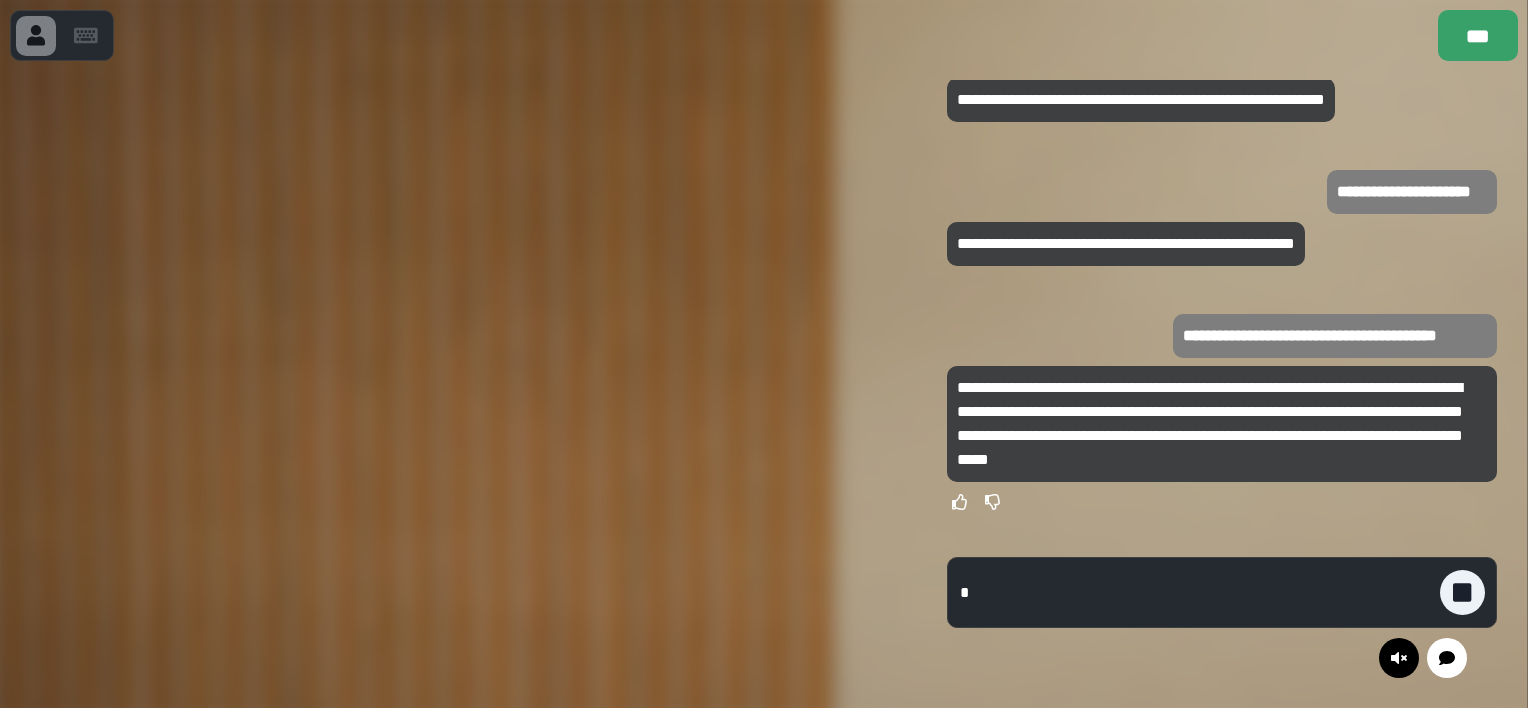 type 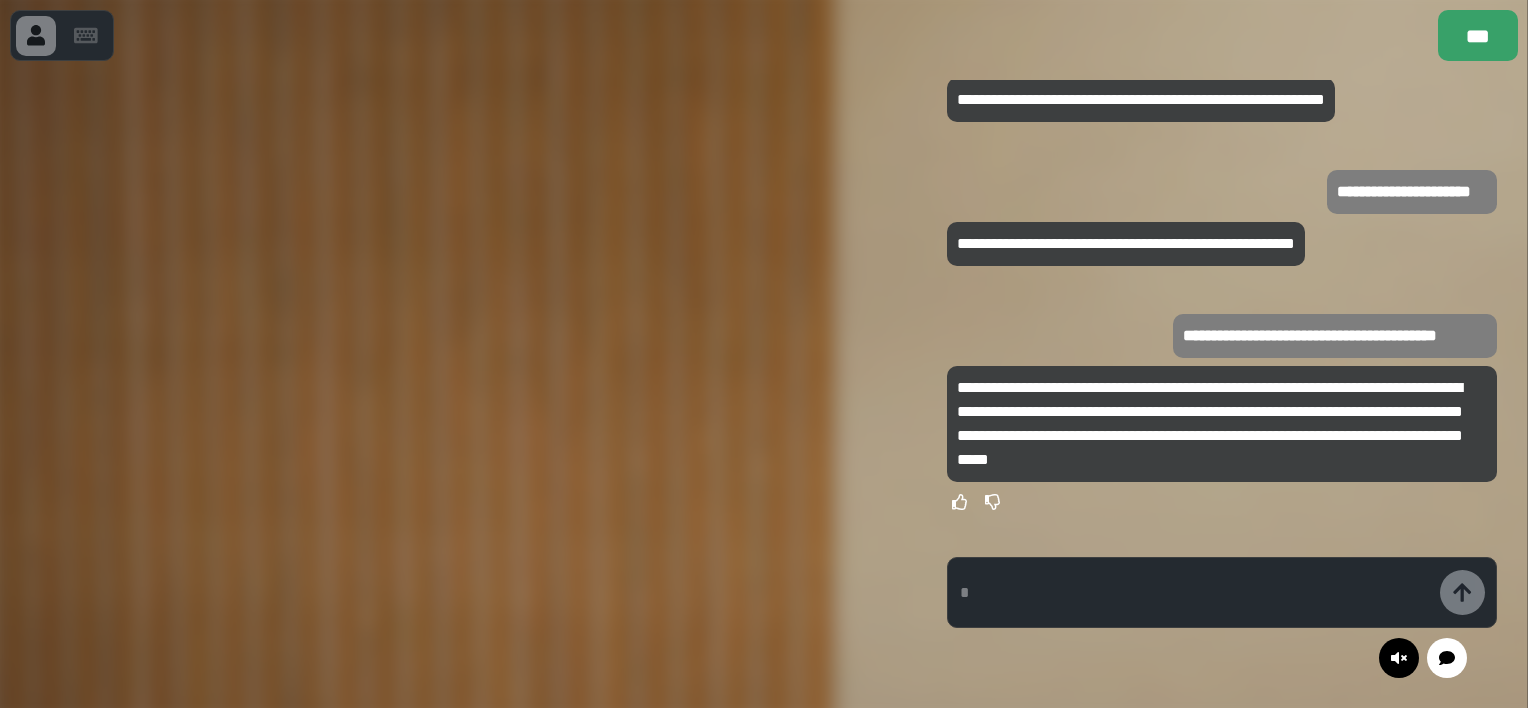 click at bounding box center [458, 384] 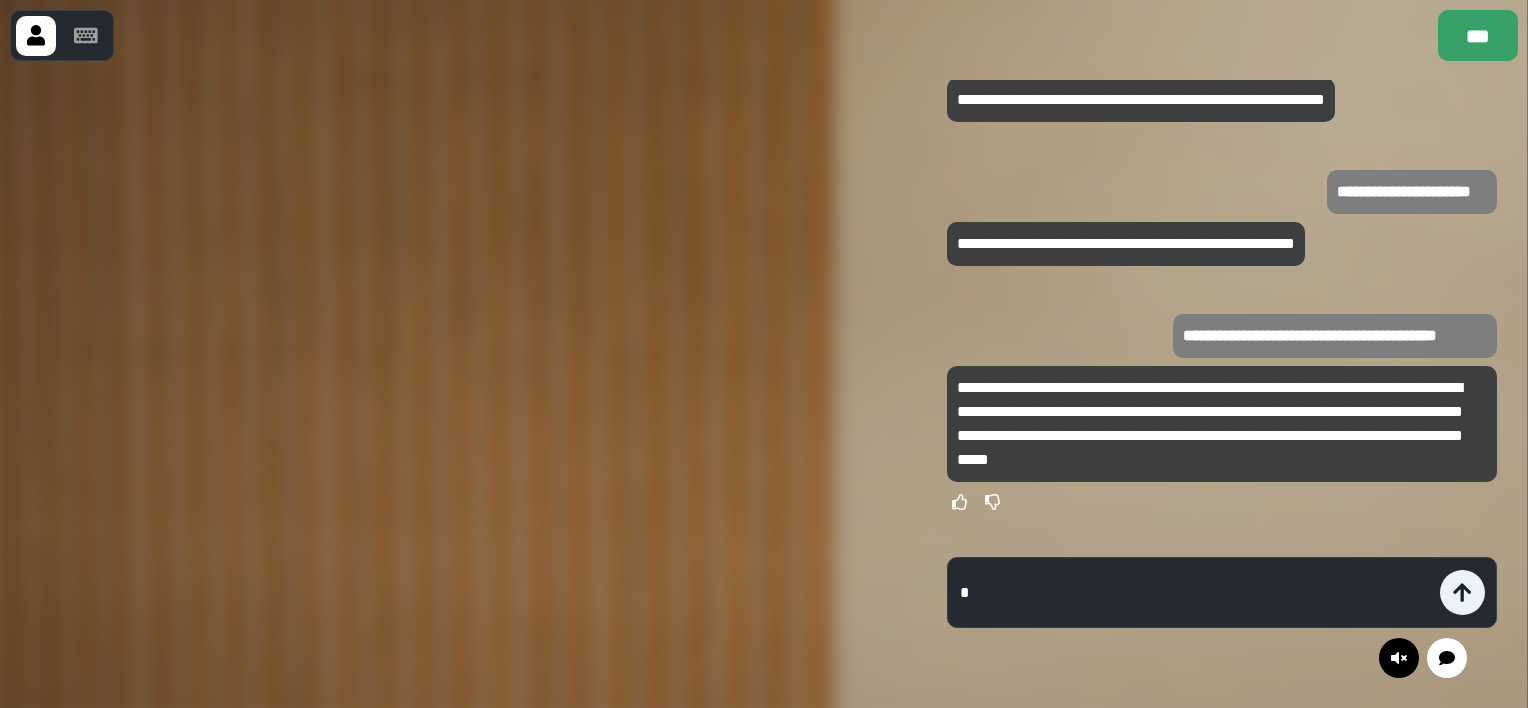 click at bounding box center [458, 384] 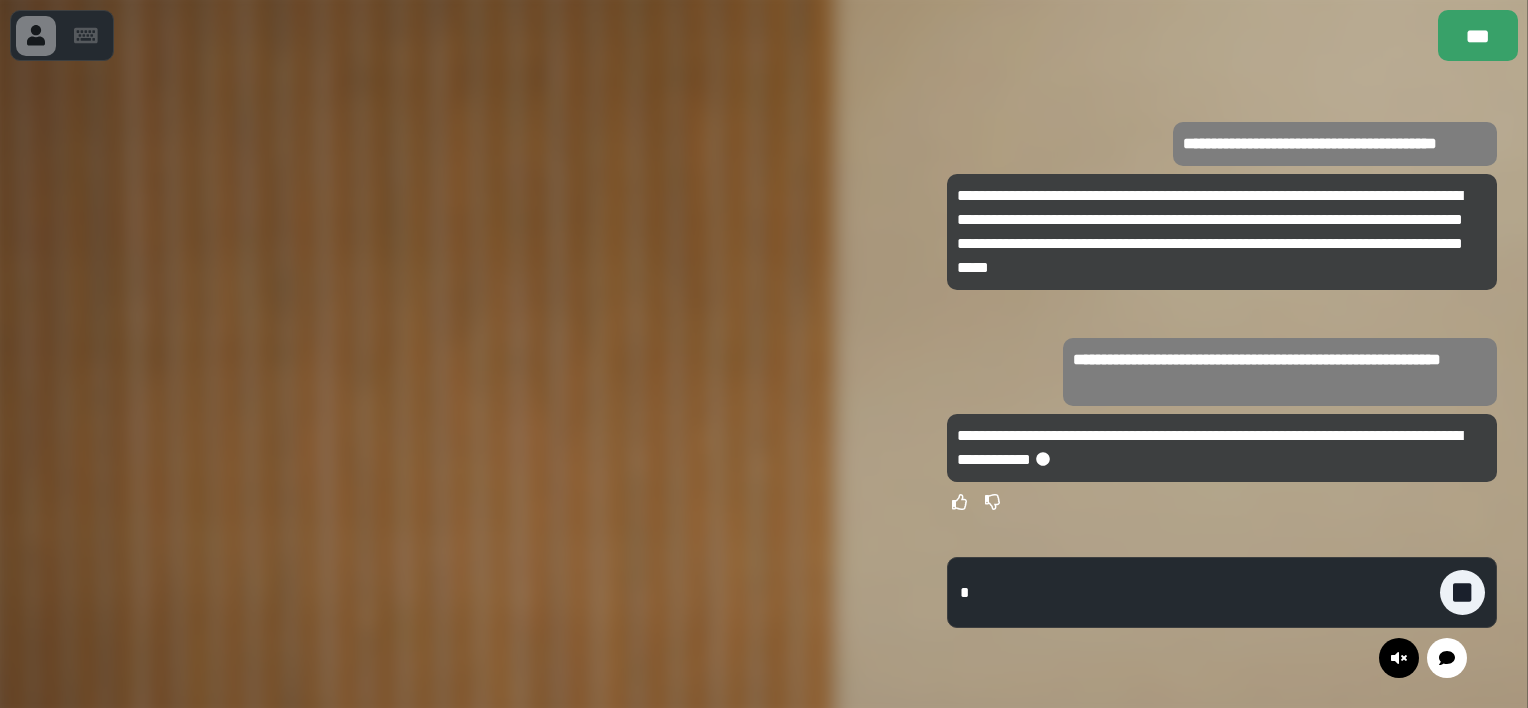 click at bounding box center [458, 384] 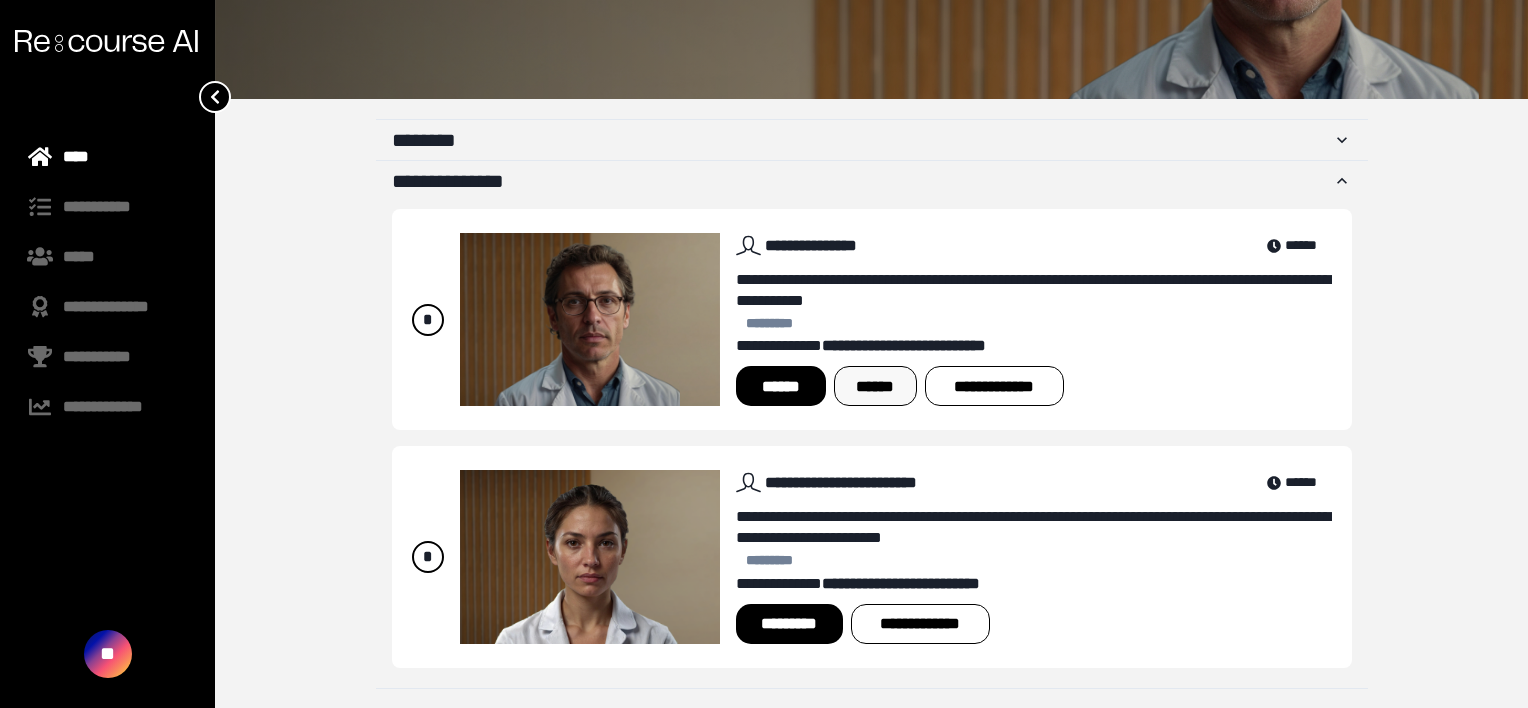 click on "******" at bounding box center (875, 386) 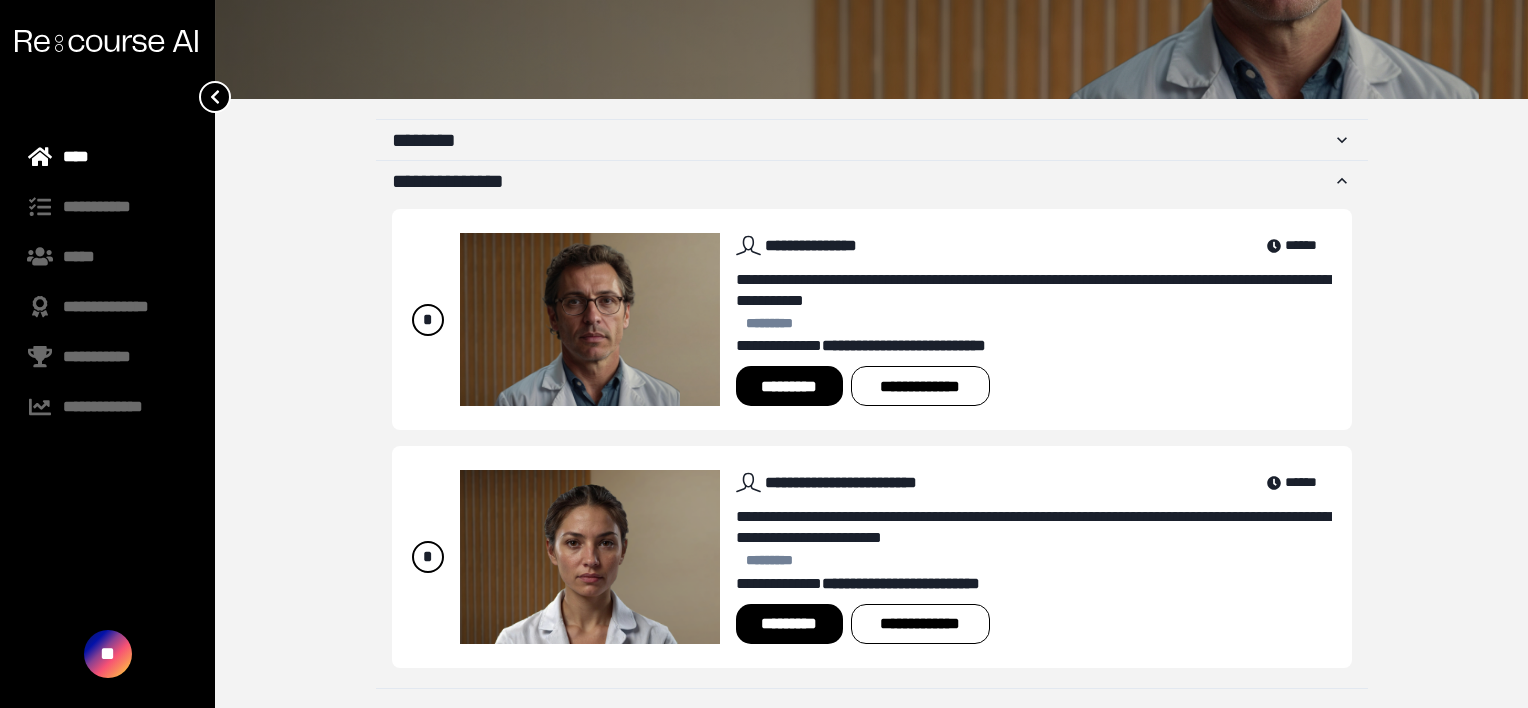click on "**********" at bounding box center (871, 211) 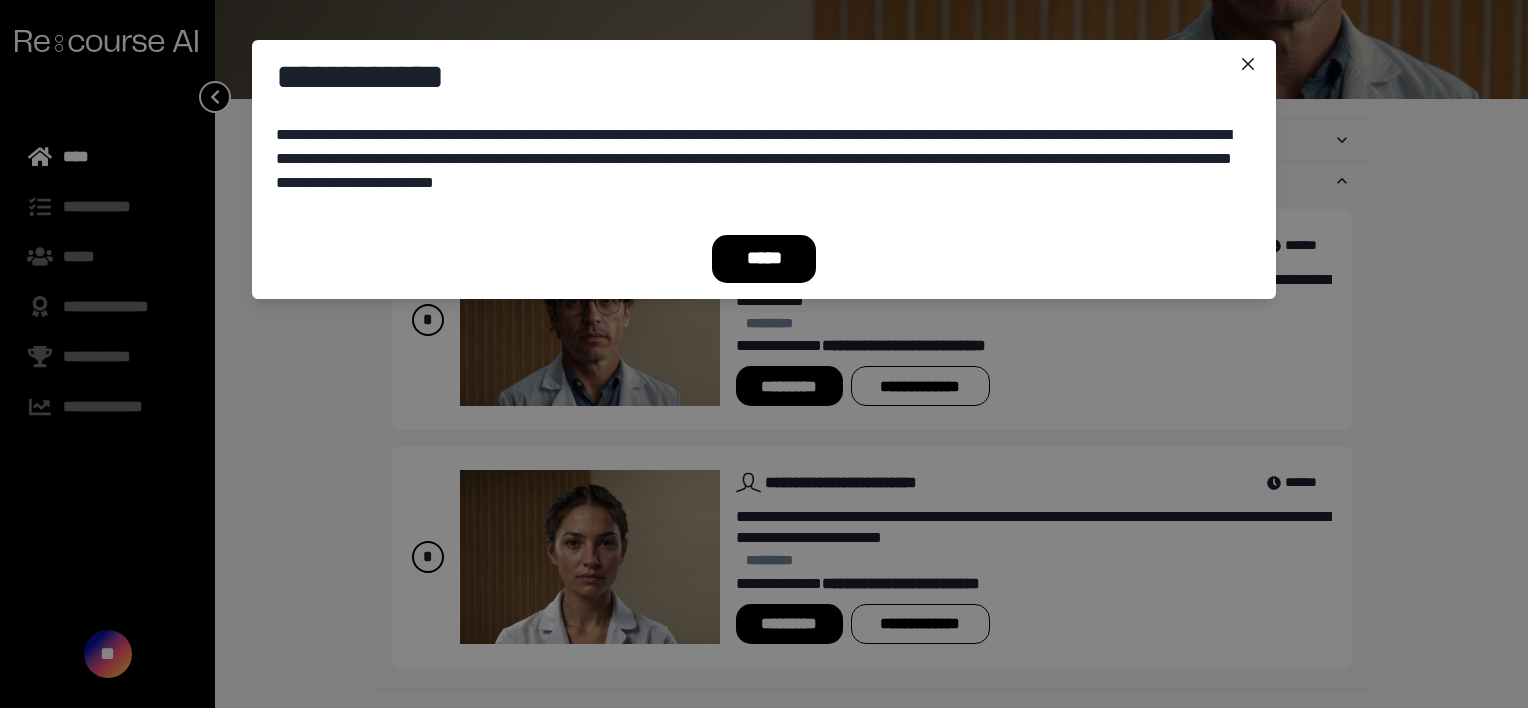 click on "*****" at bounding box center [764, 259] 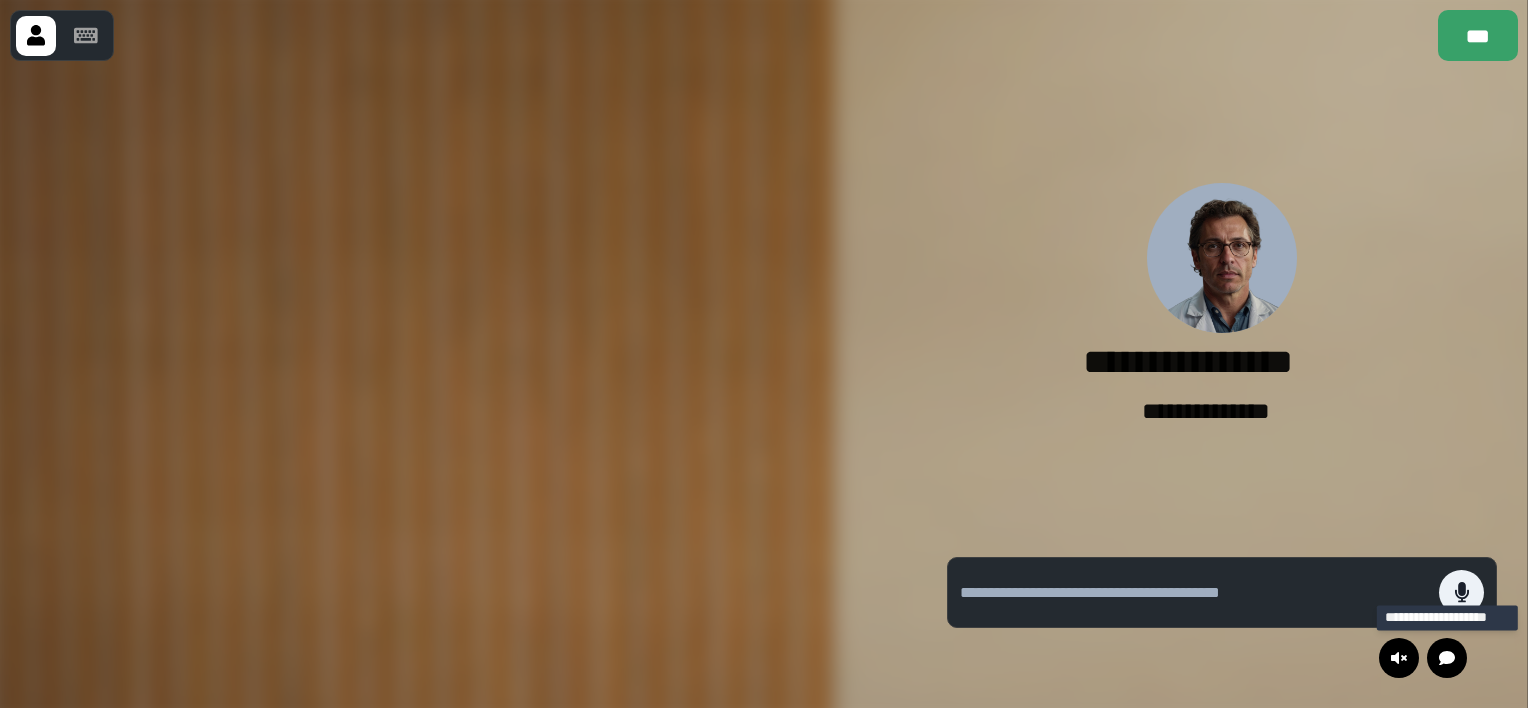 click at bounding box center [1447, 658] 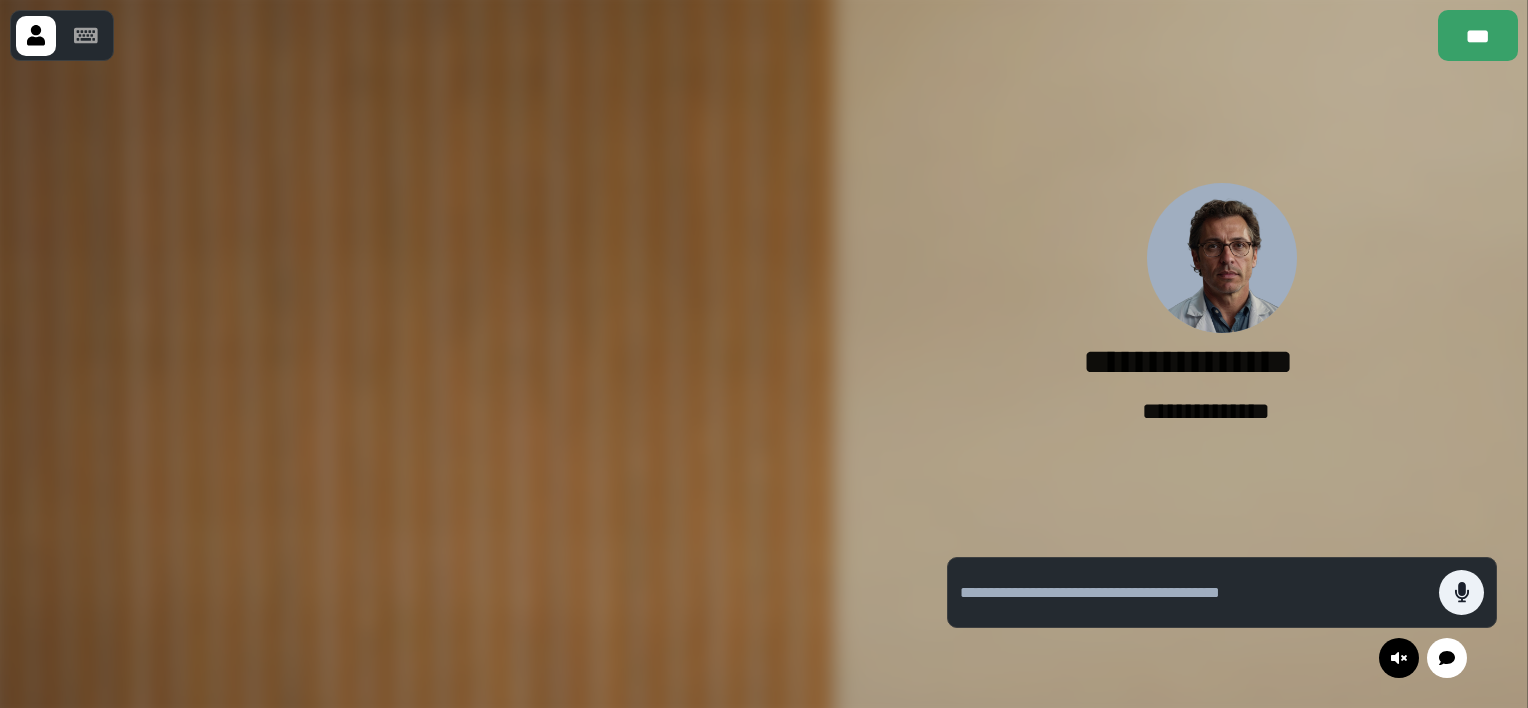 click at bounding box center (458, 384) 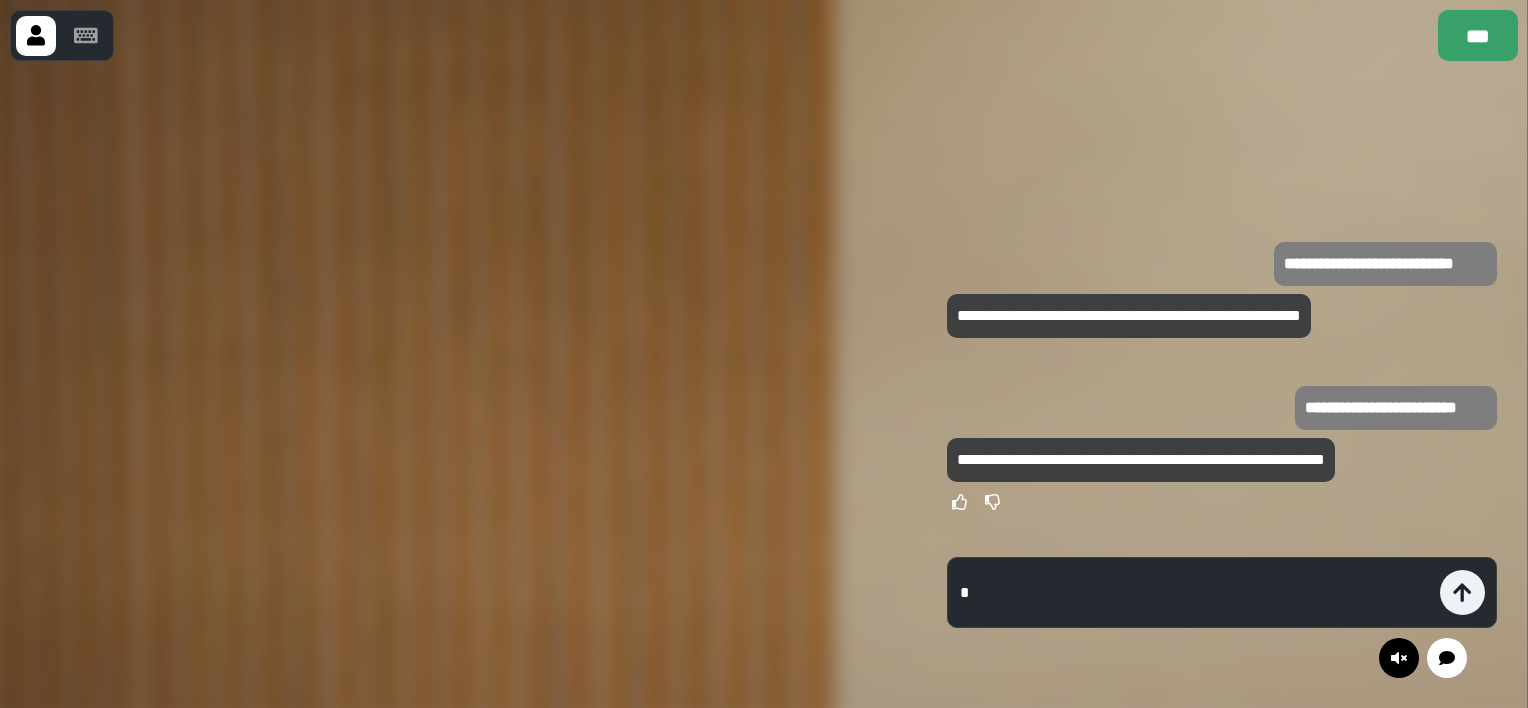 click at bounding box center (458, 384) 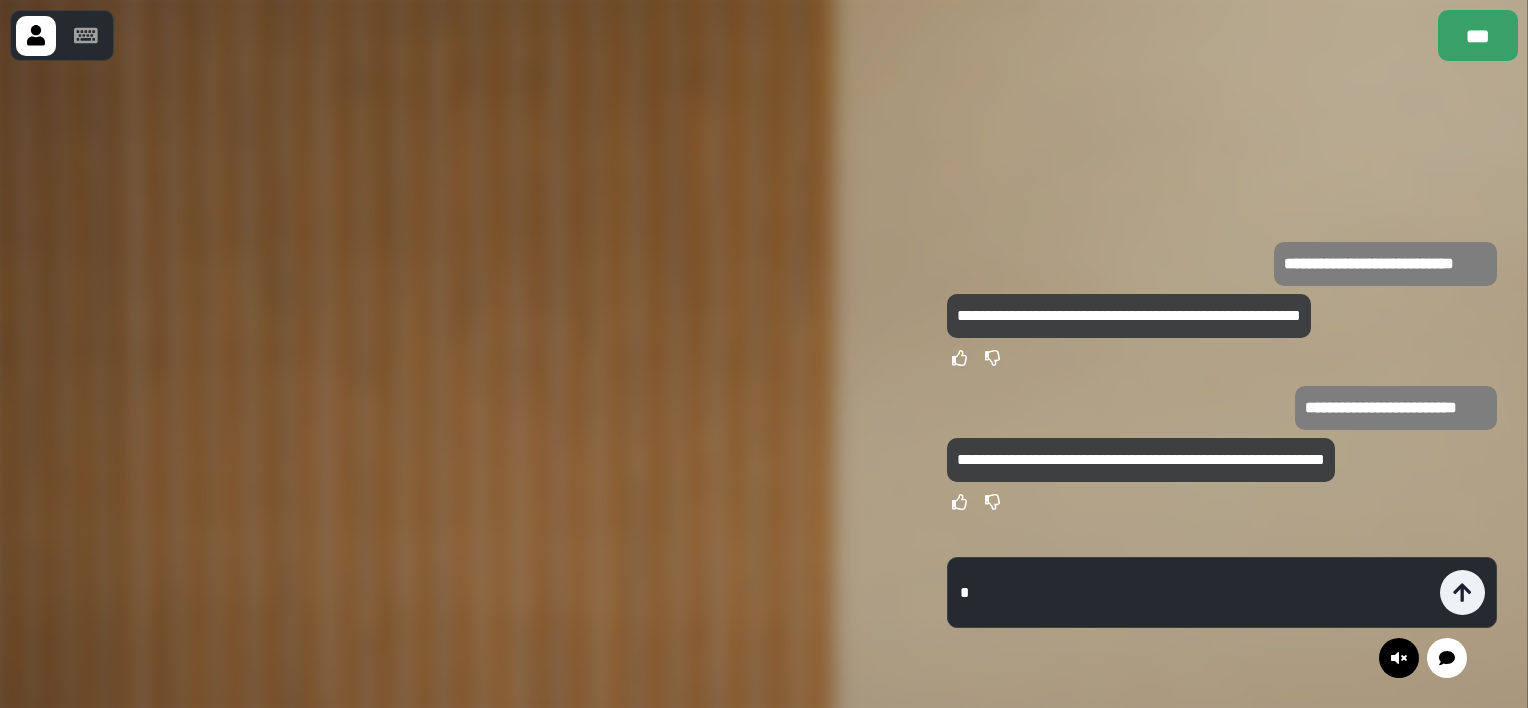 click at bounding box center (1199, 592) 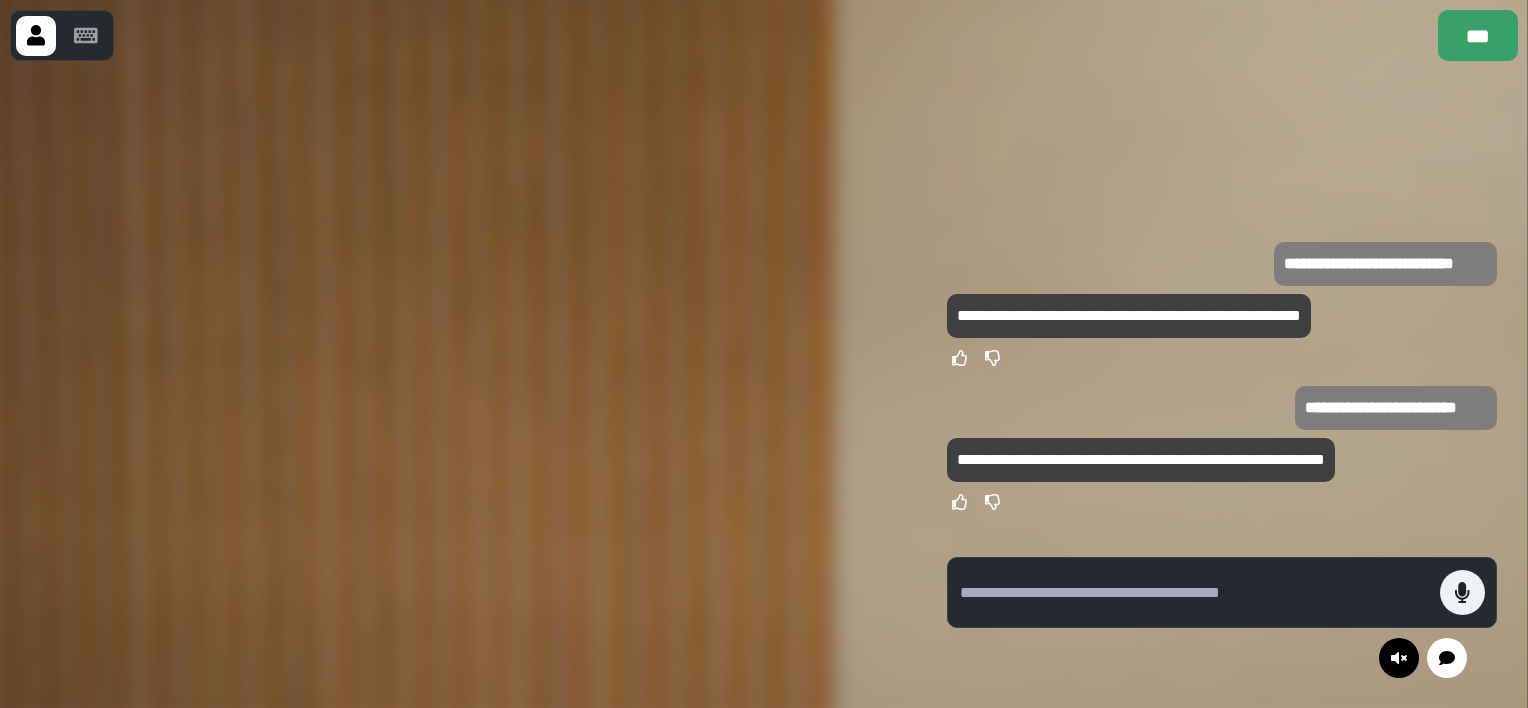 click at bounding box center (458, 384) 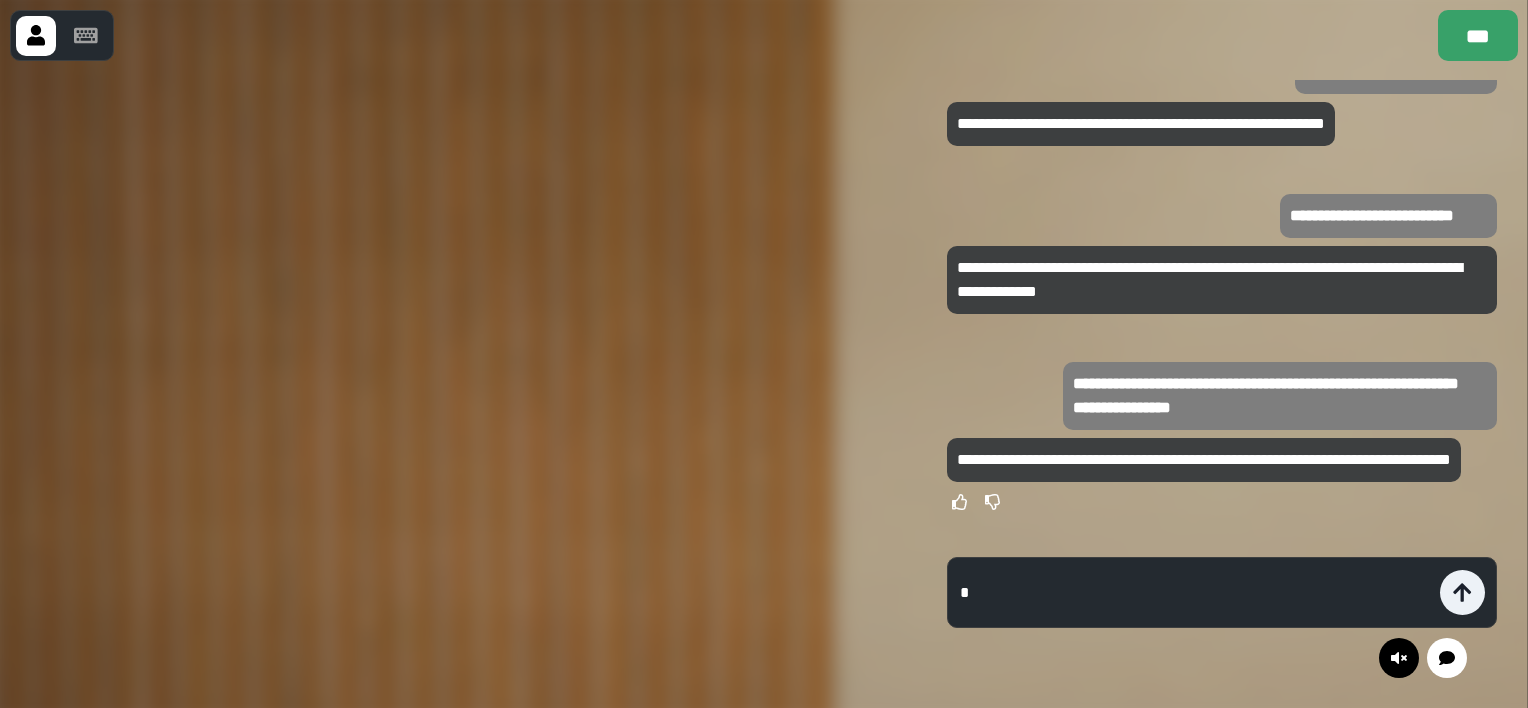 click at bounding box center [458, 384] 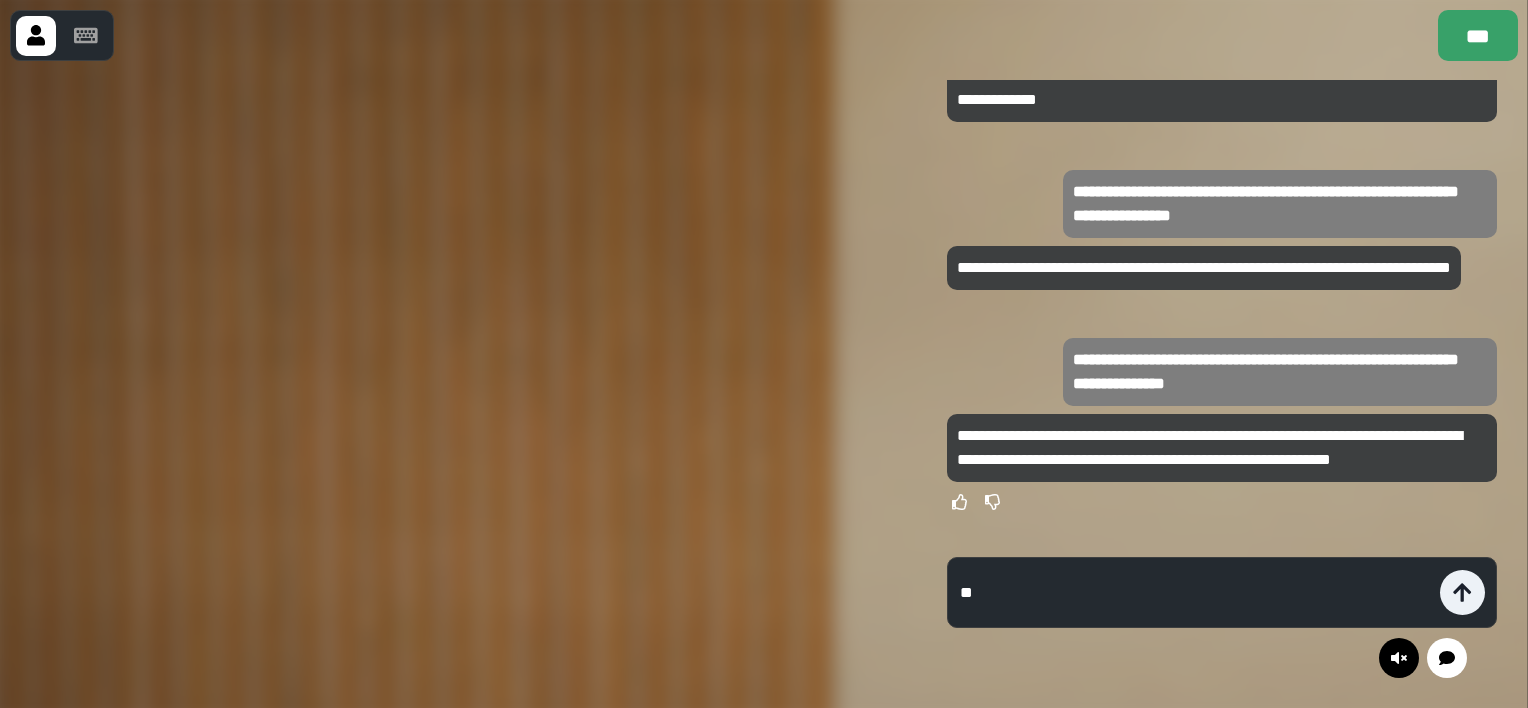 type 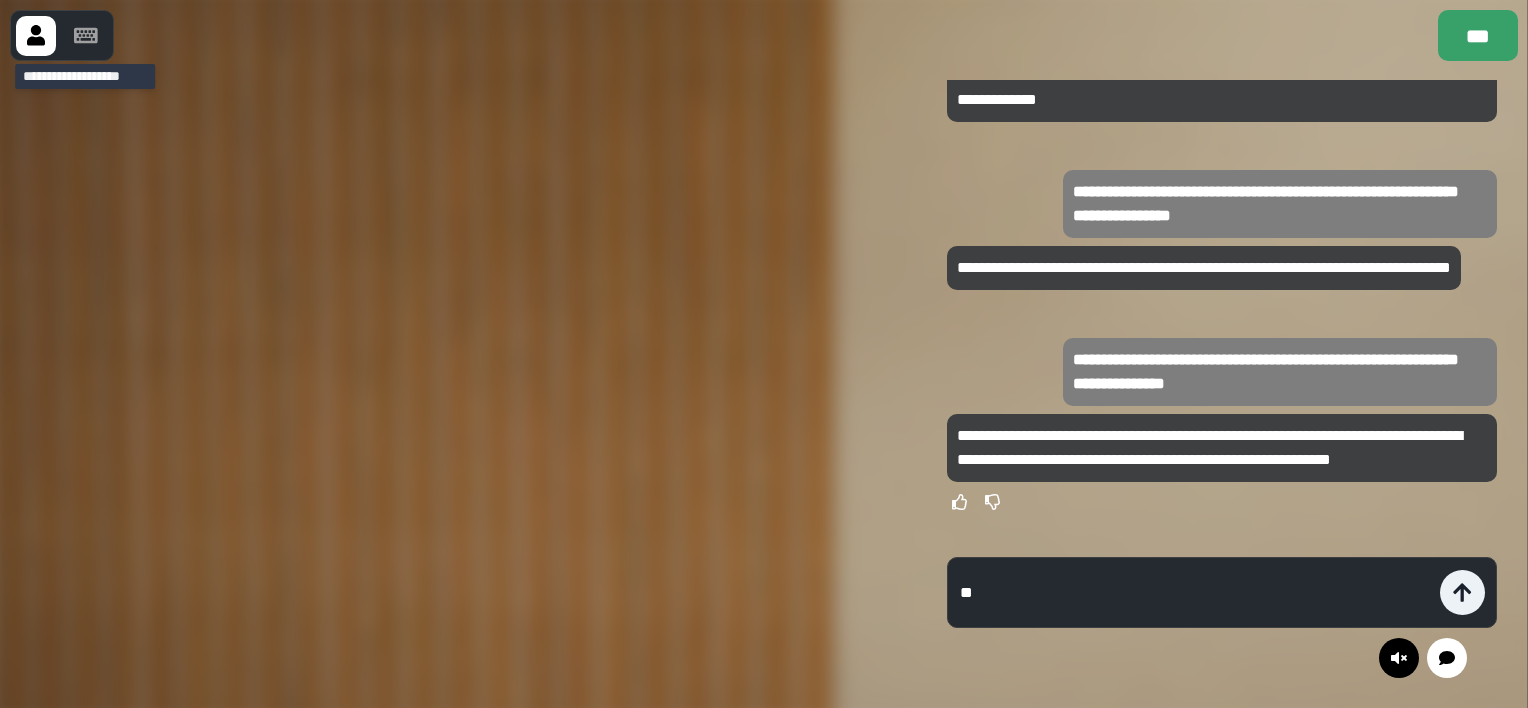 click 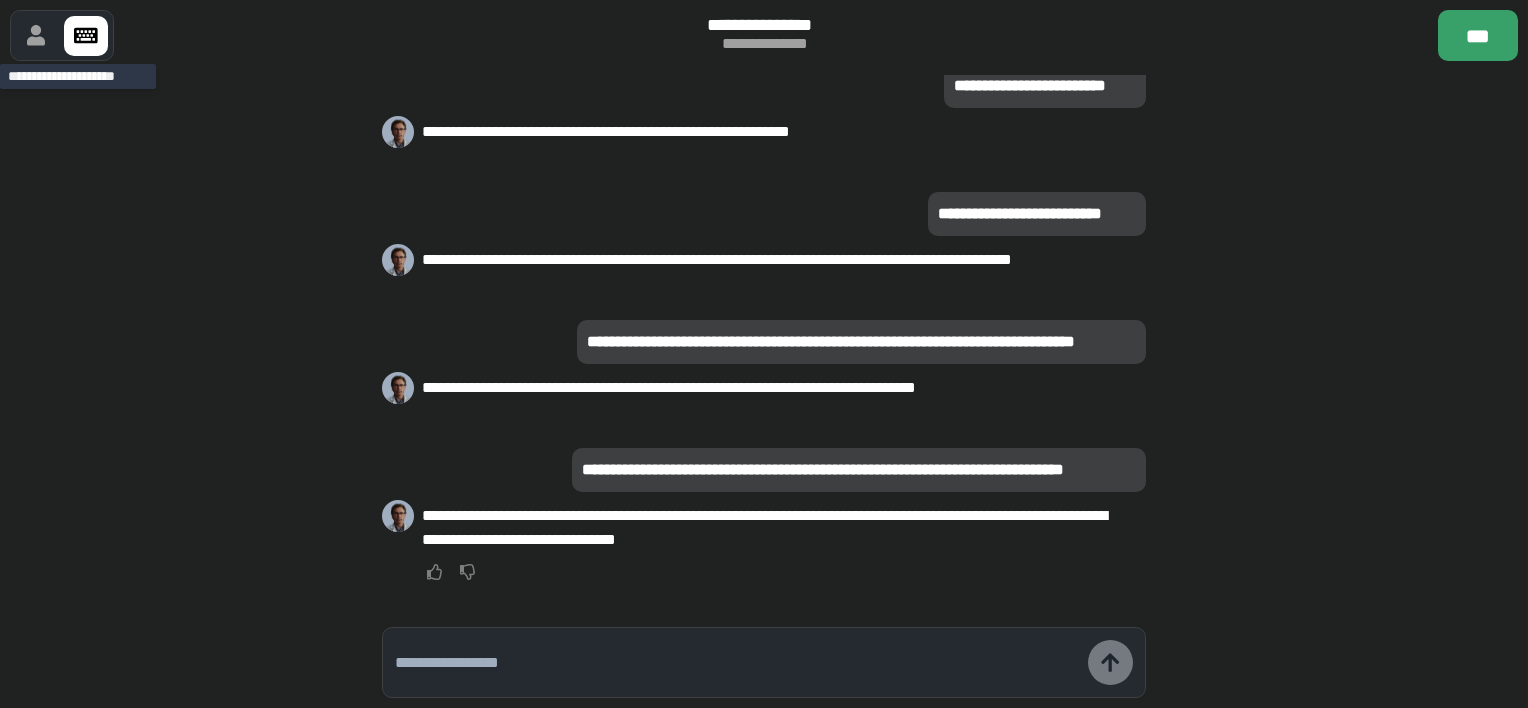 click 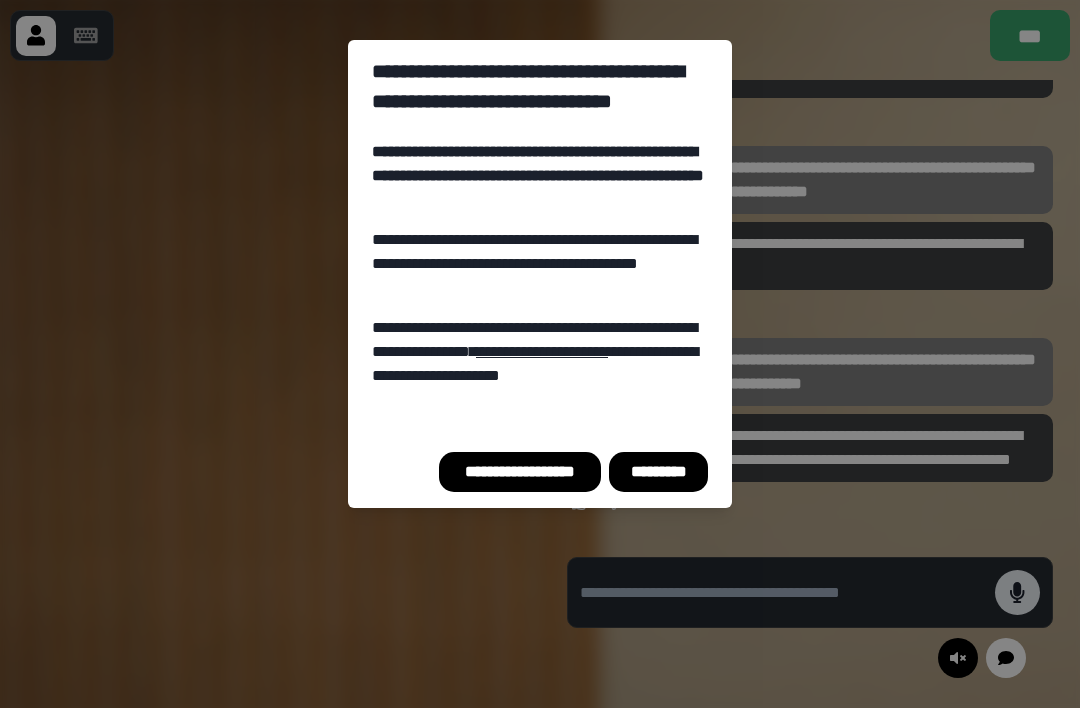 click on "*********" at bounding box center [658, 472] 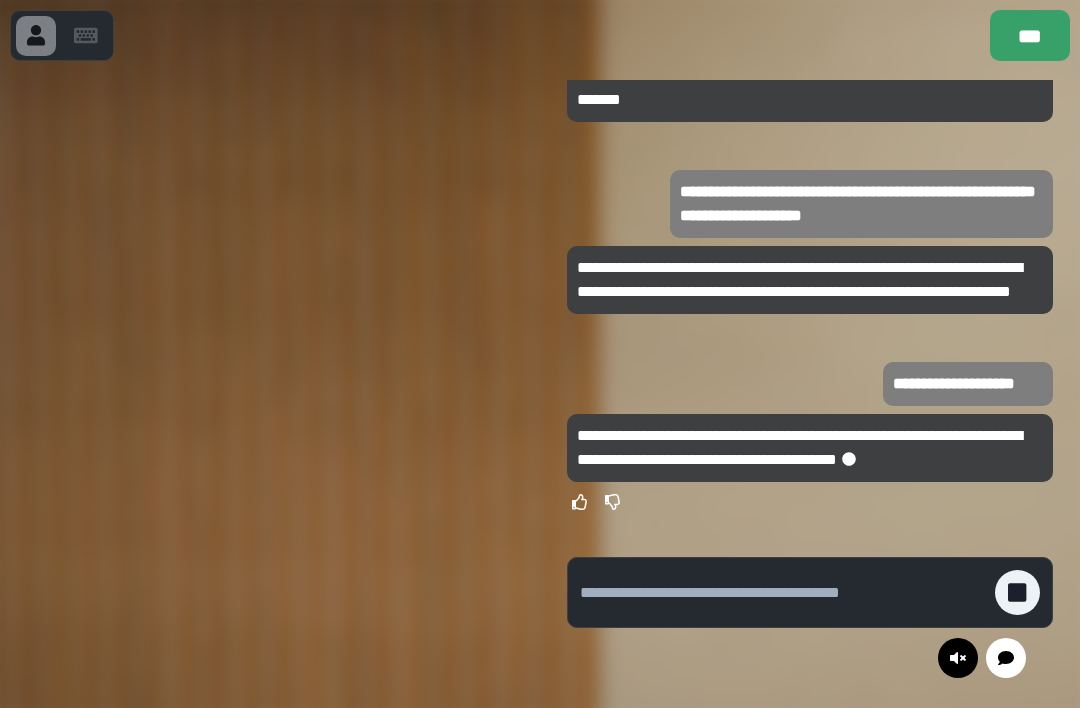 click at bounding box center (270, 384) 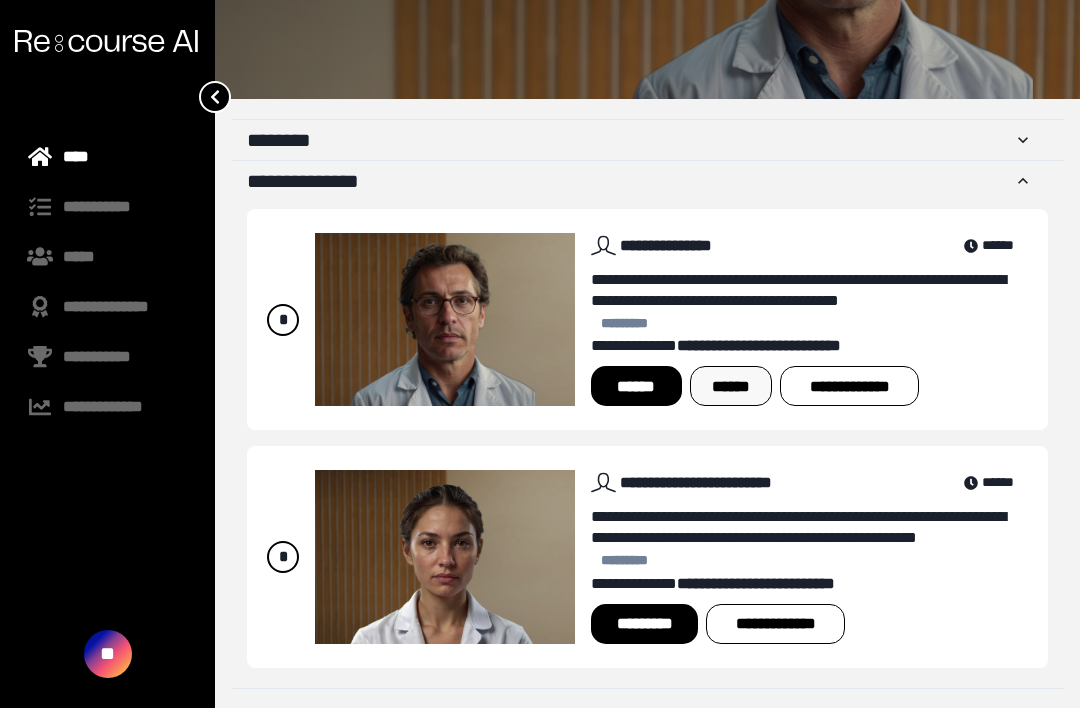 click on "******" at bounding box center (731, 386) 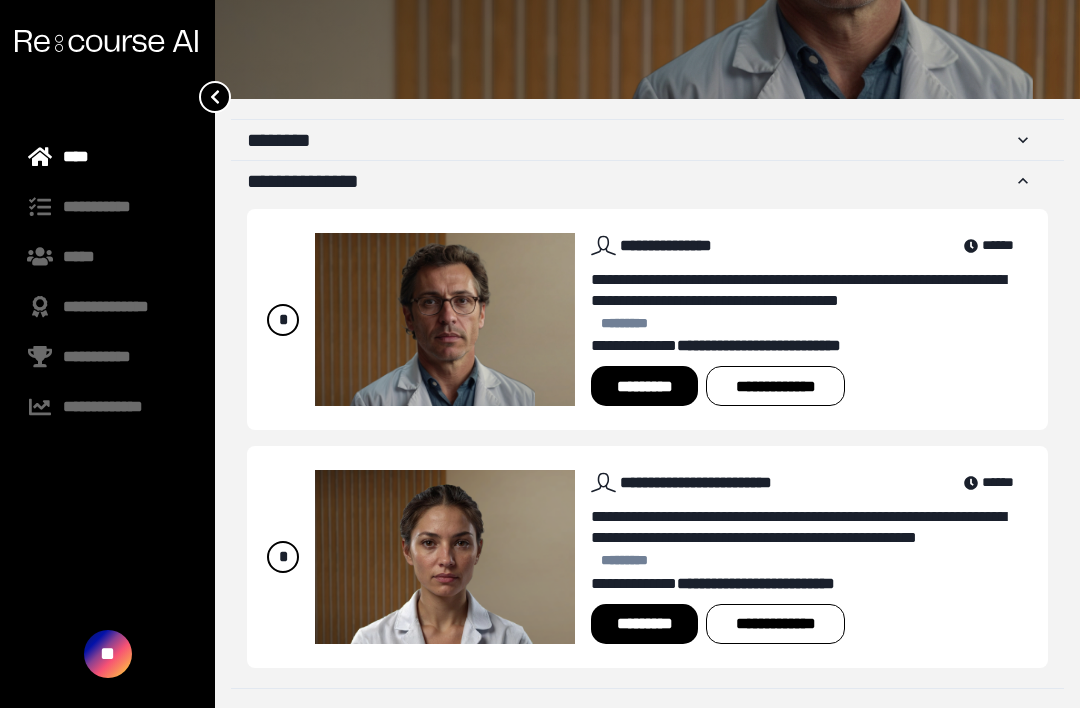 click on "*********" at bounding box center [644, 386] 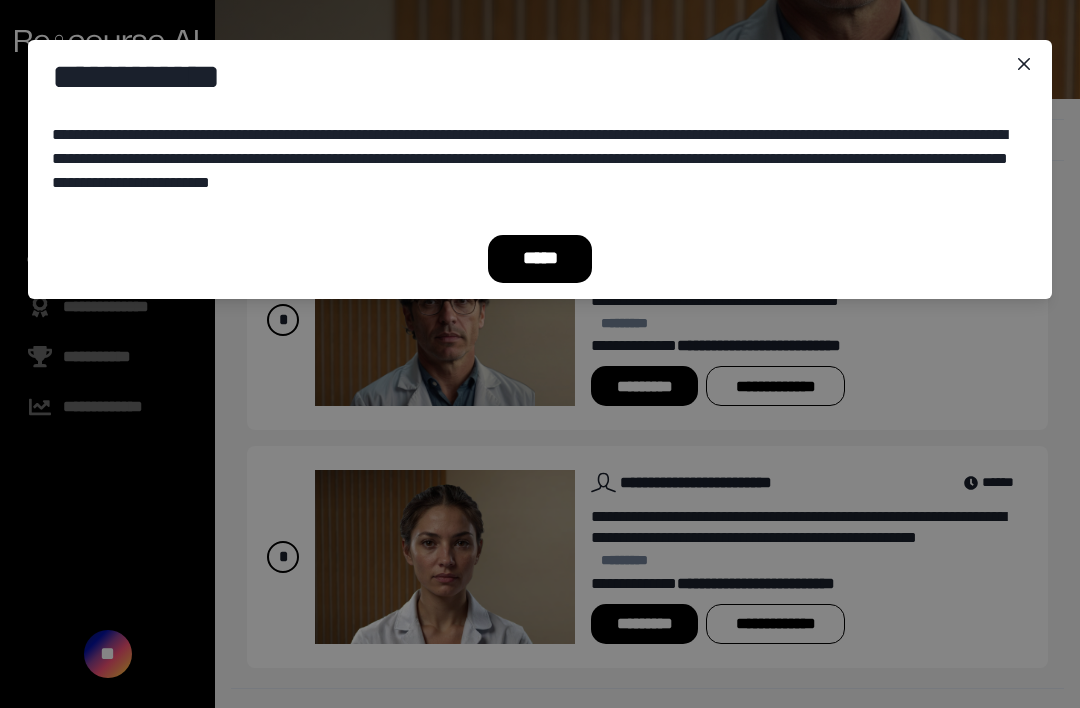 click on "*****" at bounding box center [540, 259] 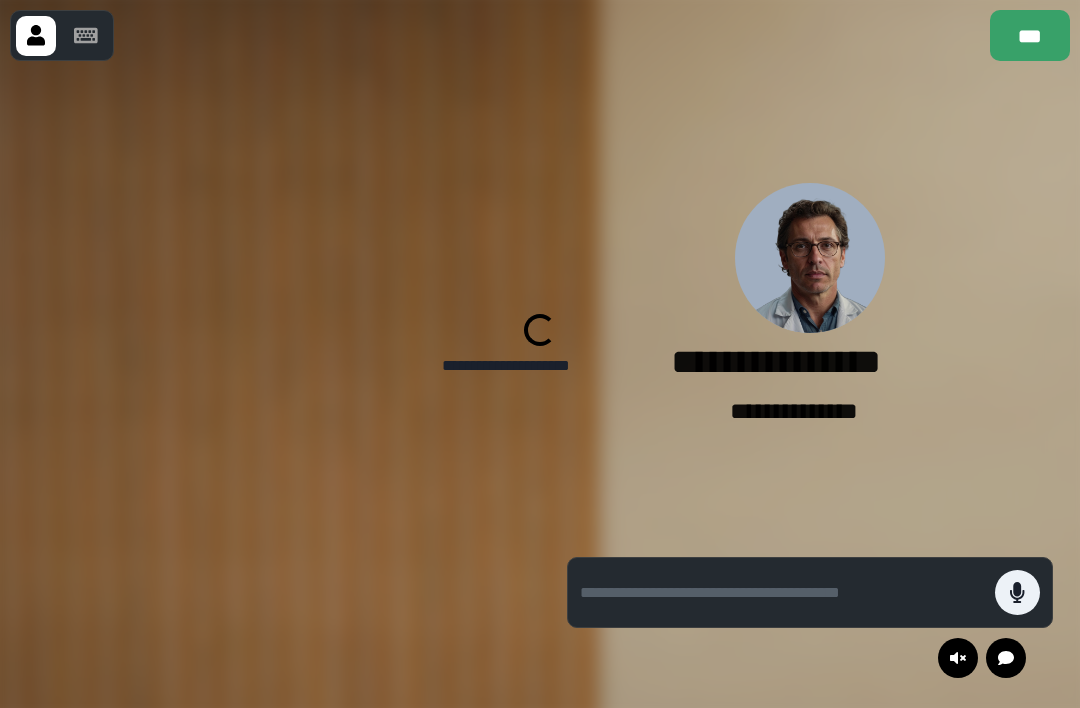 click at bounding box center [270, 384] 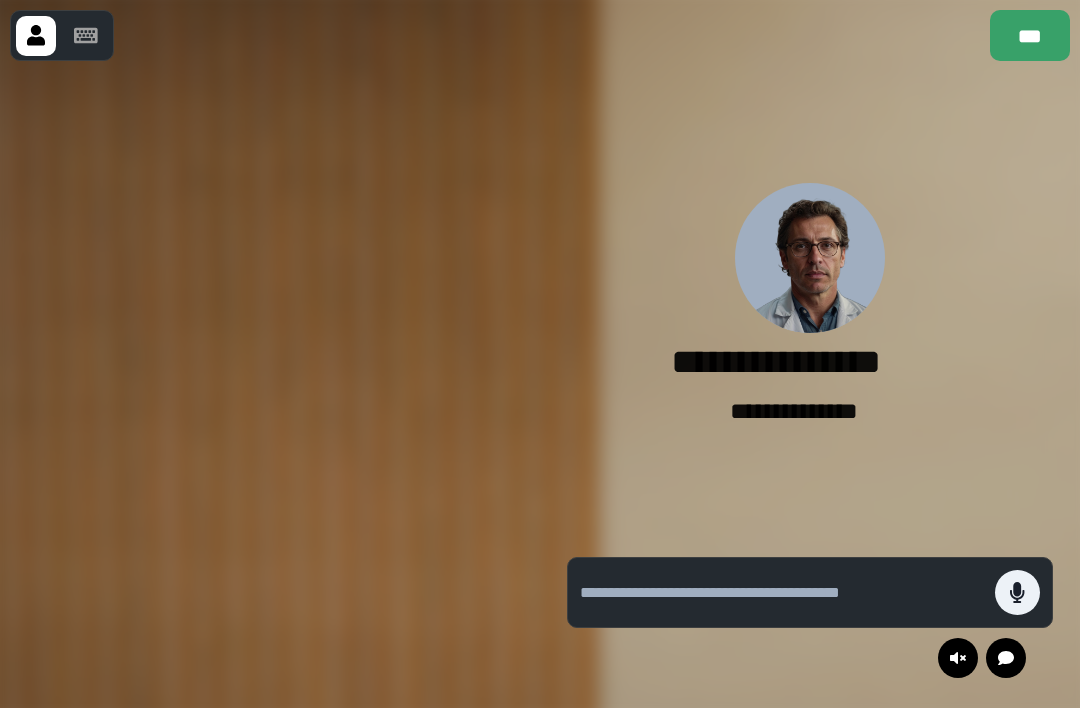 click at bounding box center [270, 384] 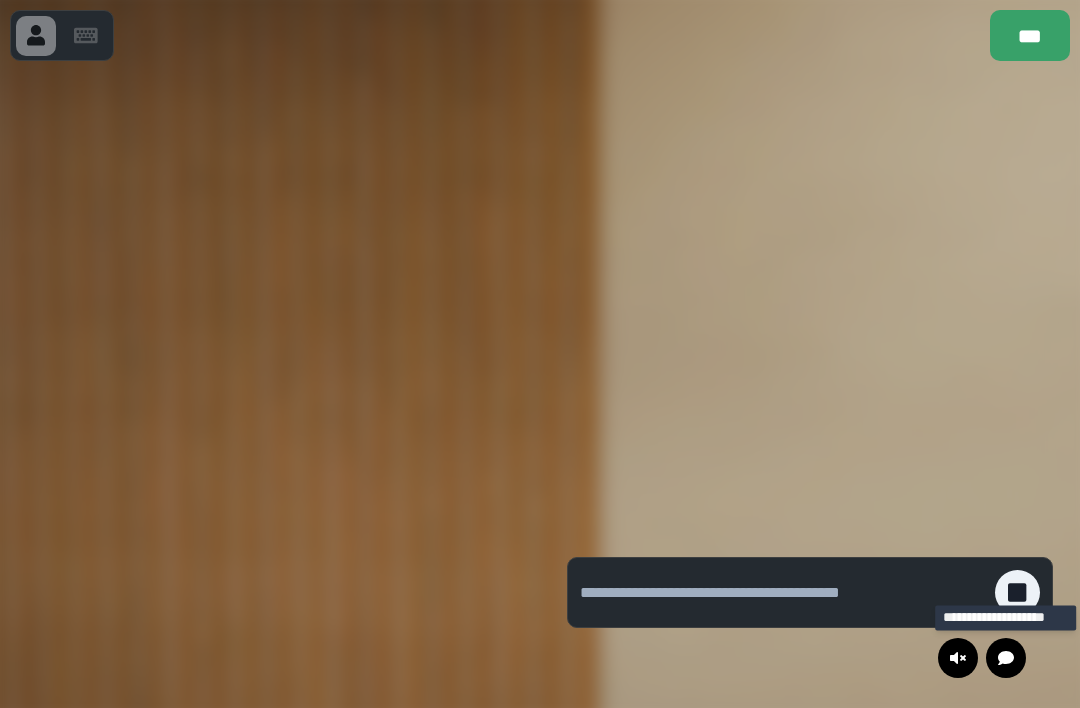 click 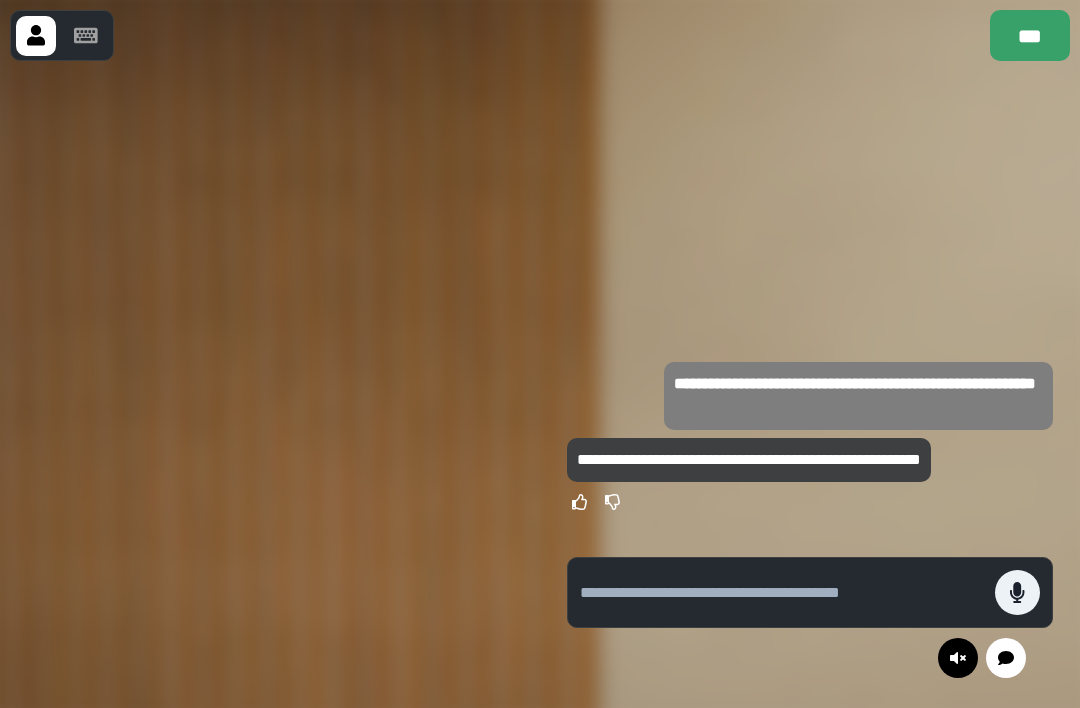 click at bounding box center (270, 384) 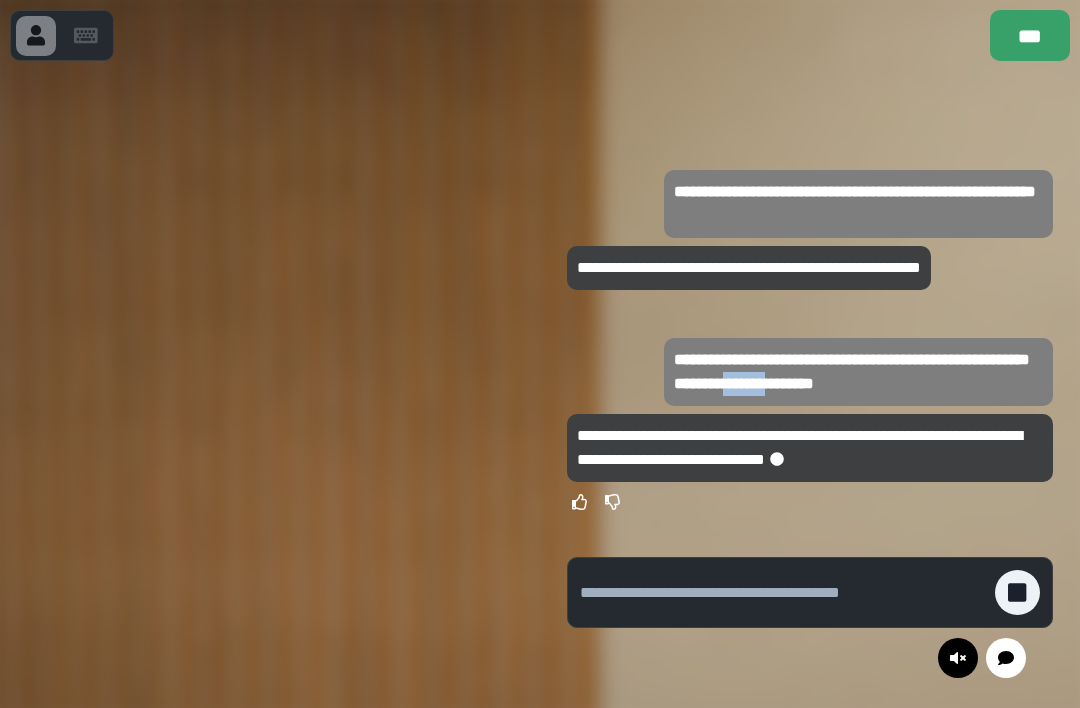drag, startPoint x: 821, startPoint y: 391, endPoint x: 772, endPoint y: 392, distance: 49.010204 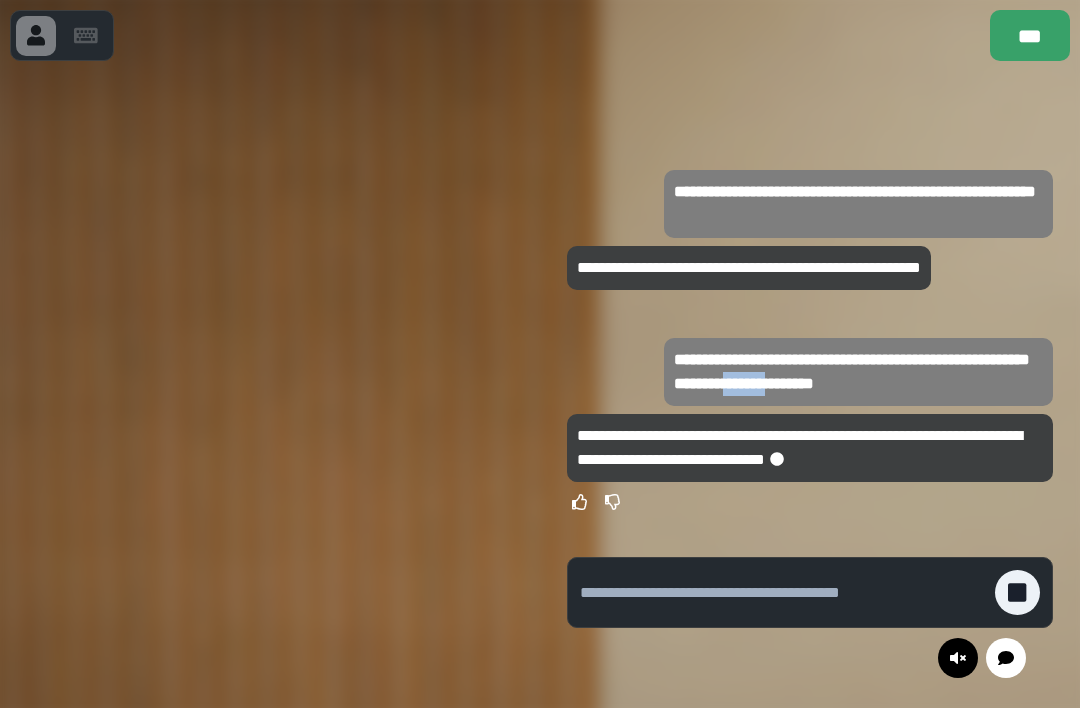 click on "**********" at bounding box center (858, 372) 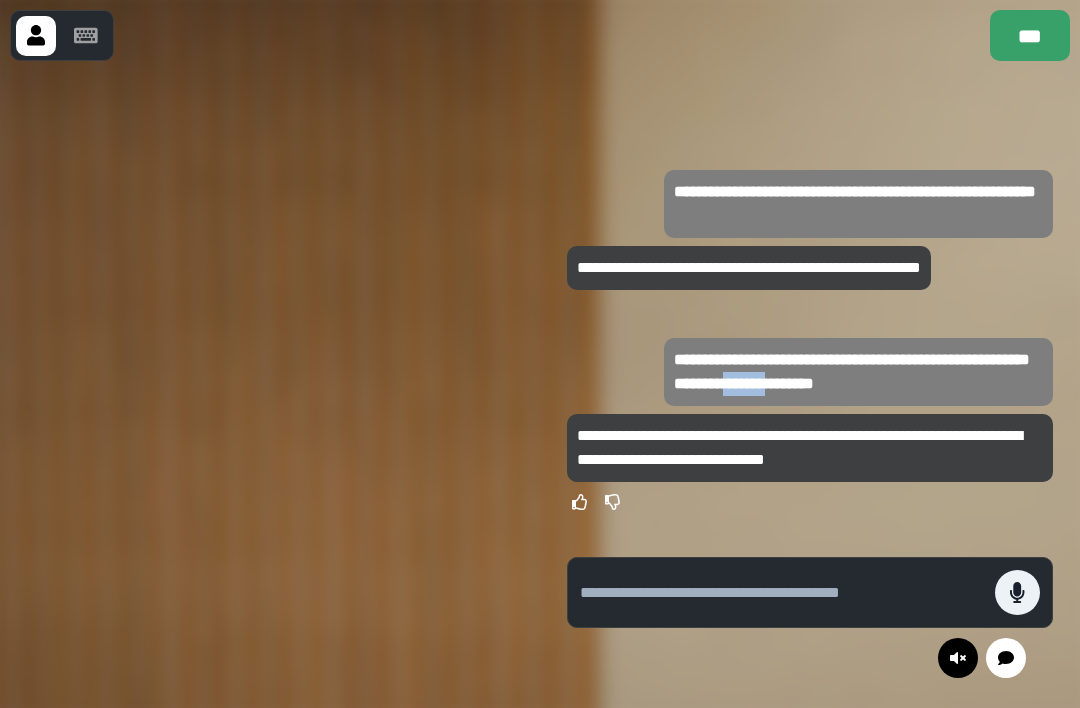 copy on "*******" 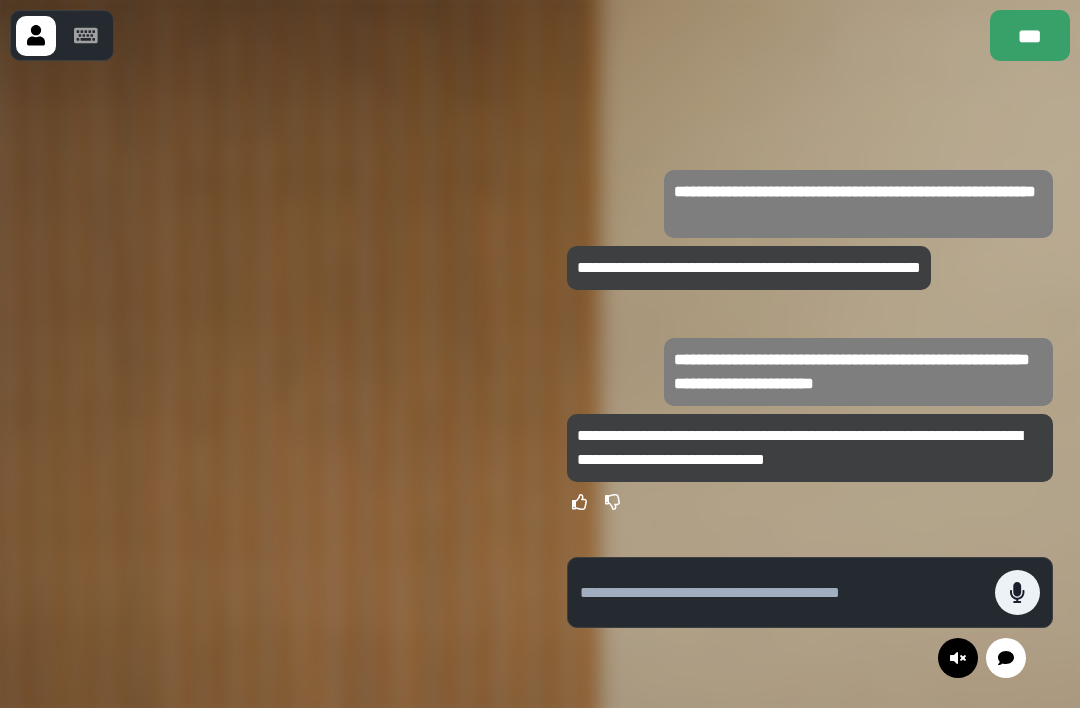 click at bounding box center [270, 384] 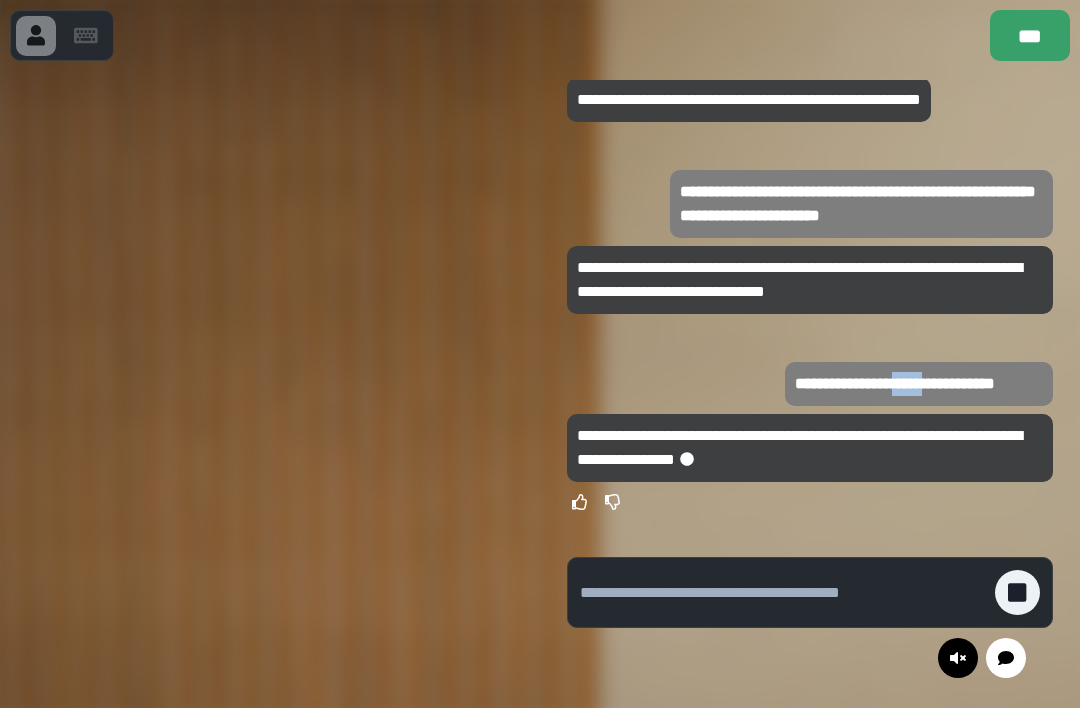 drag, startPoint x: 944, startPoint y: 405, endPoint x: 913, endPoint y: 397, distance: 32.01562 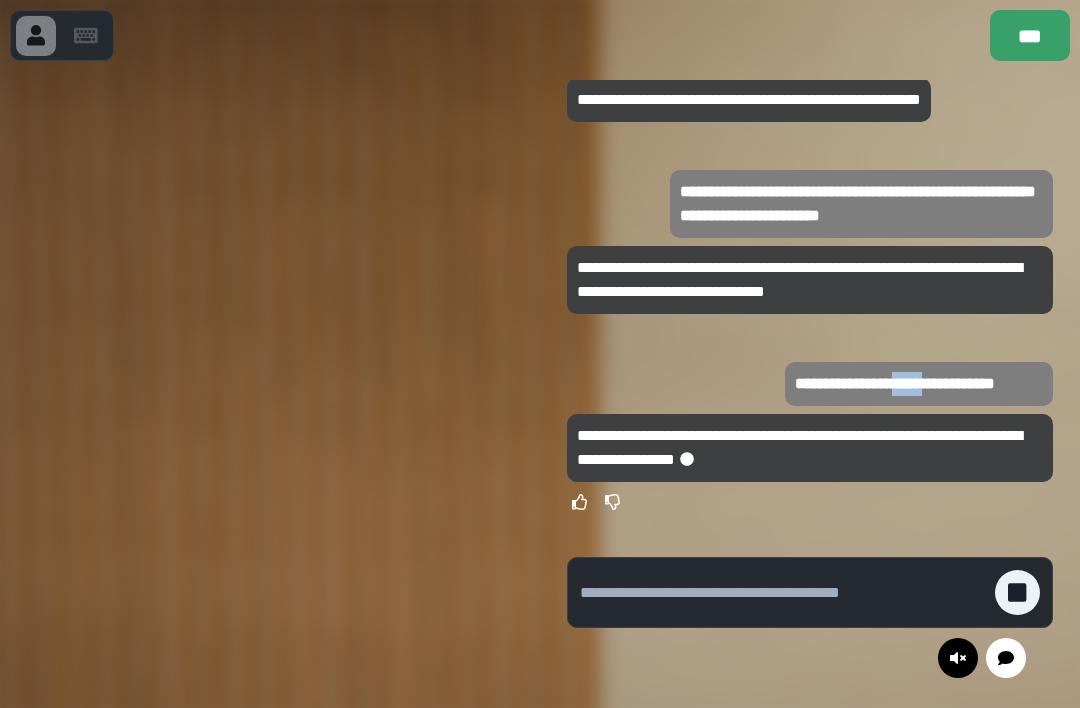 click on "**********" at bounding box center (919, 384) 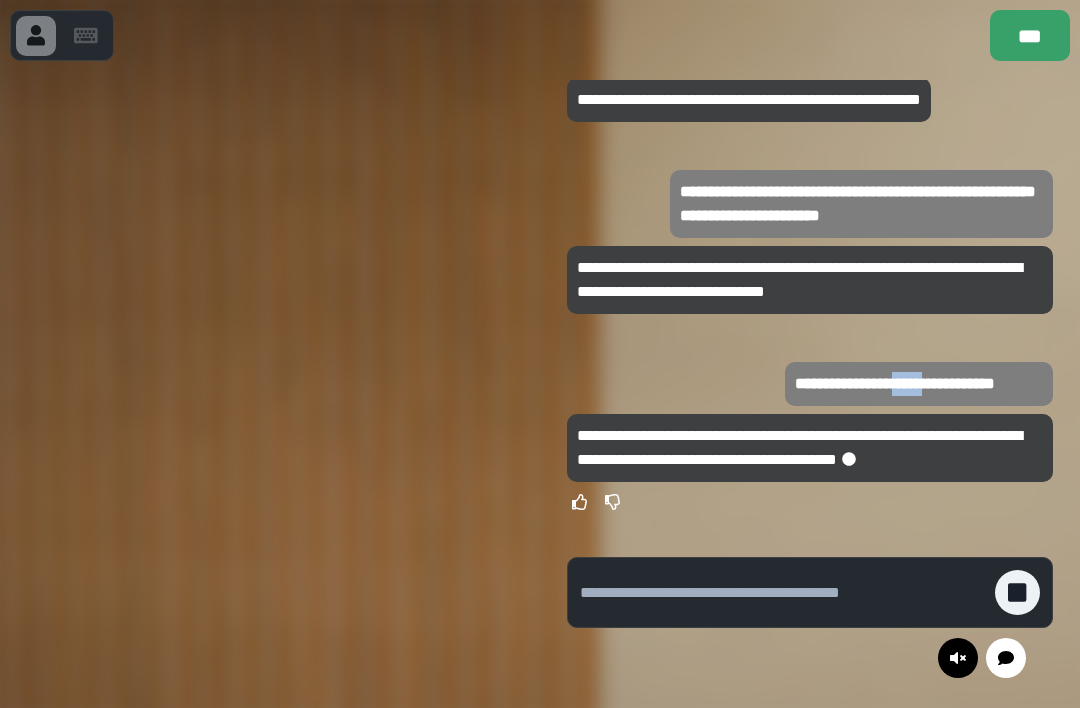 copy on "*****" 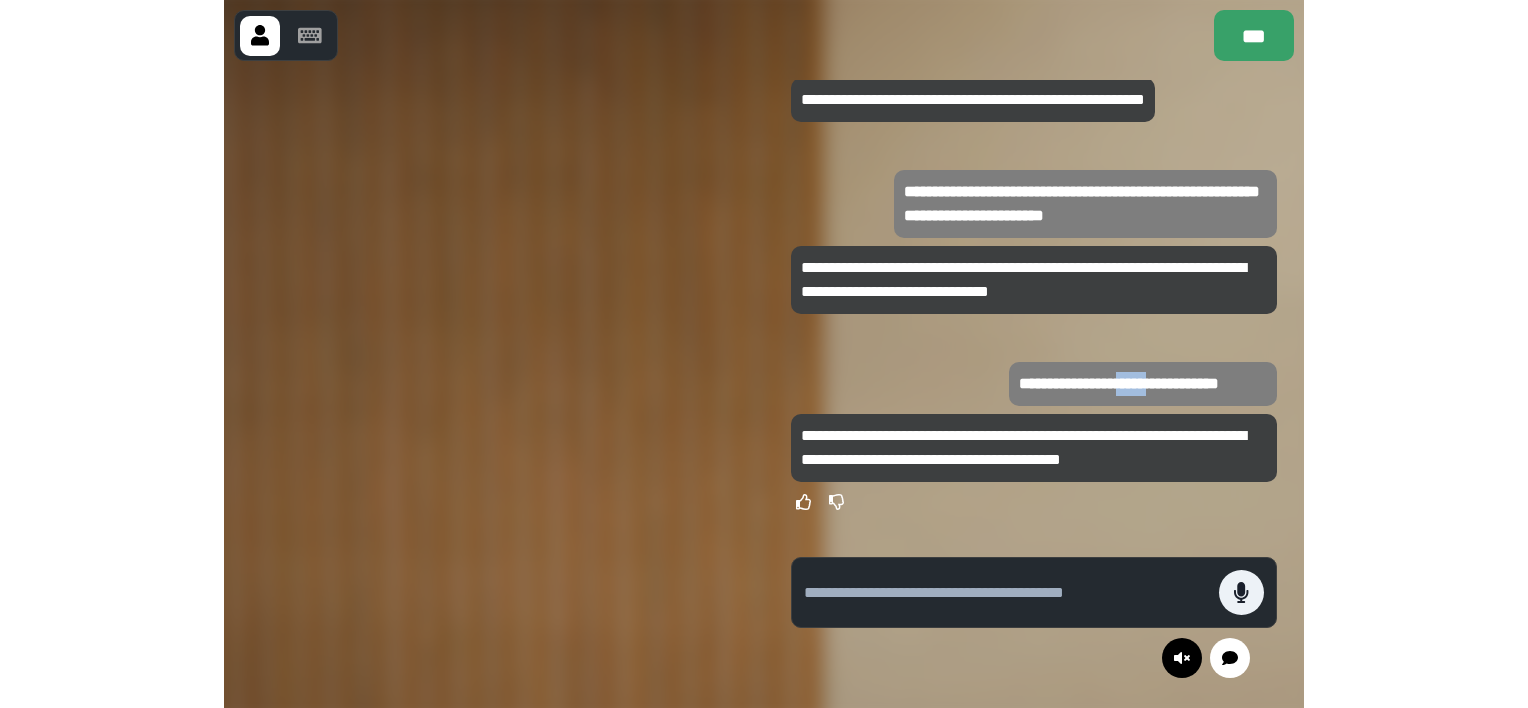 scroll, scrollTop: 264, scrollLeft: 0, axis: vertical 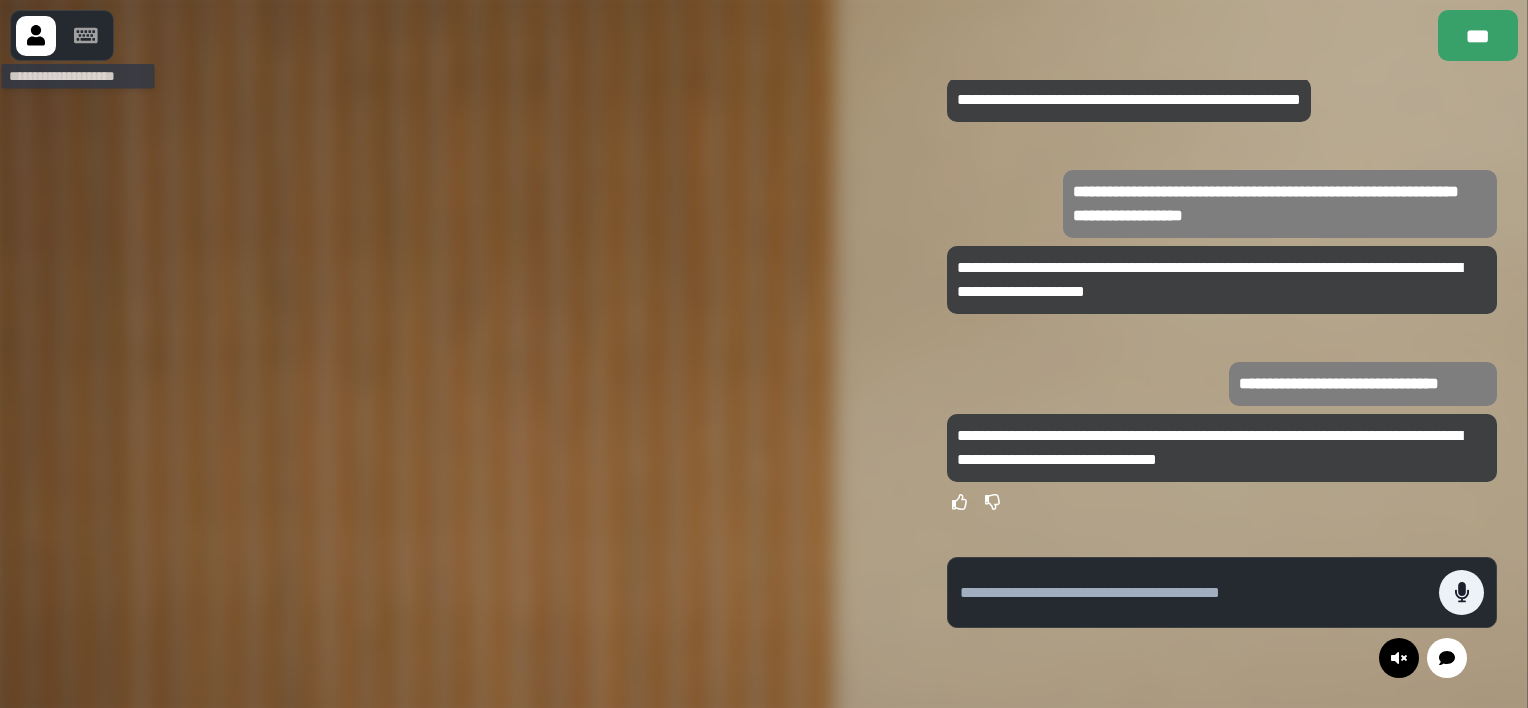 click at bounding box center (458, 384) 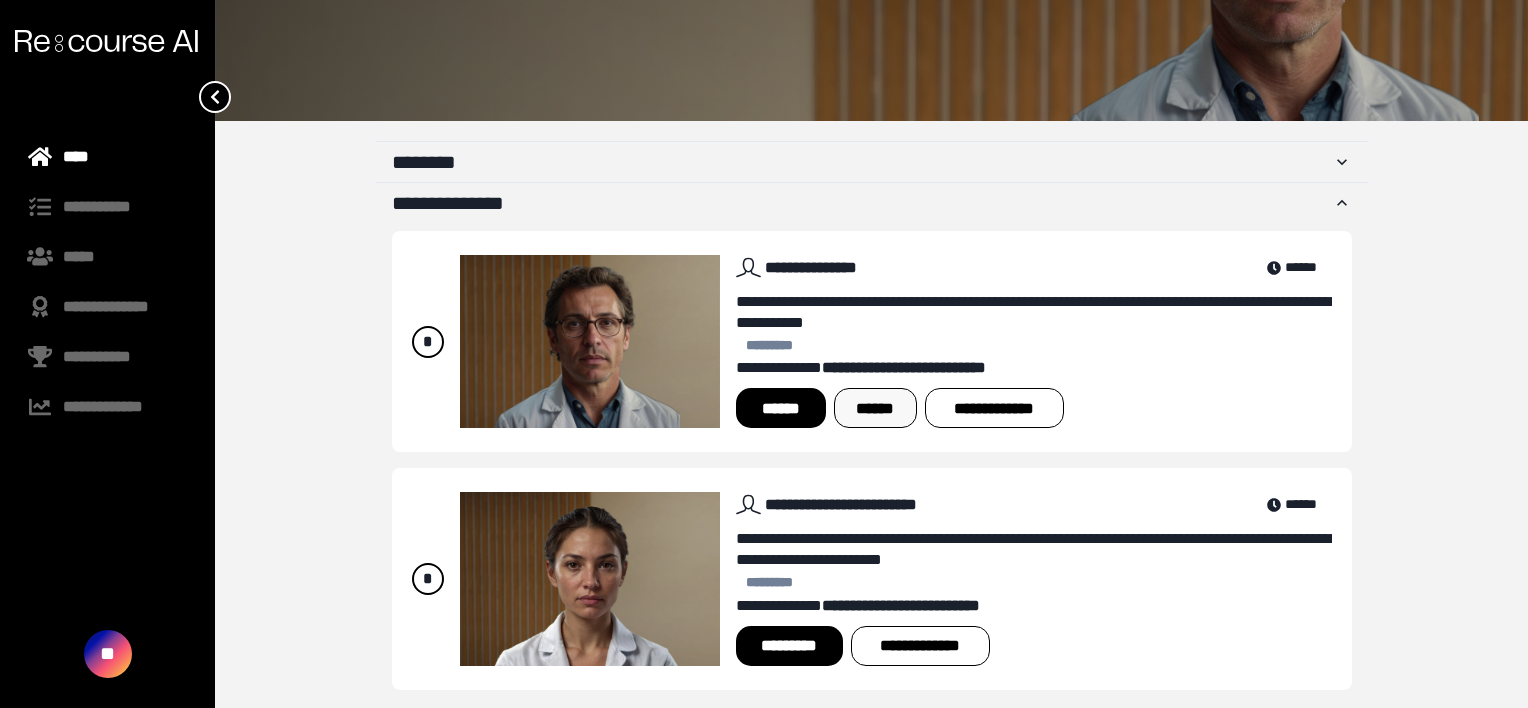 click on "******" at bounding box center (875, 408) 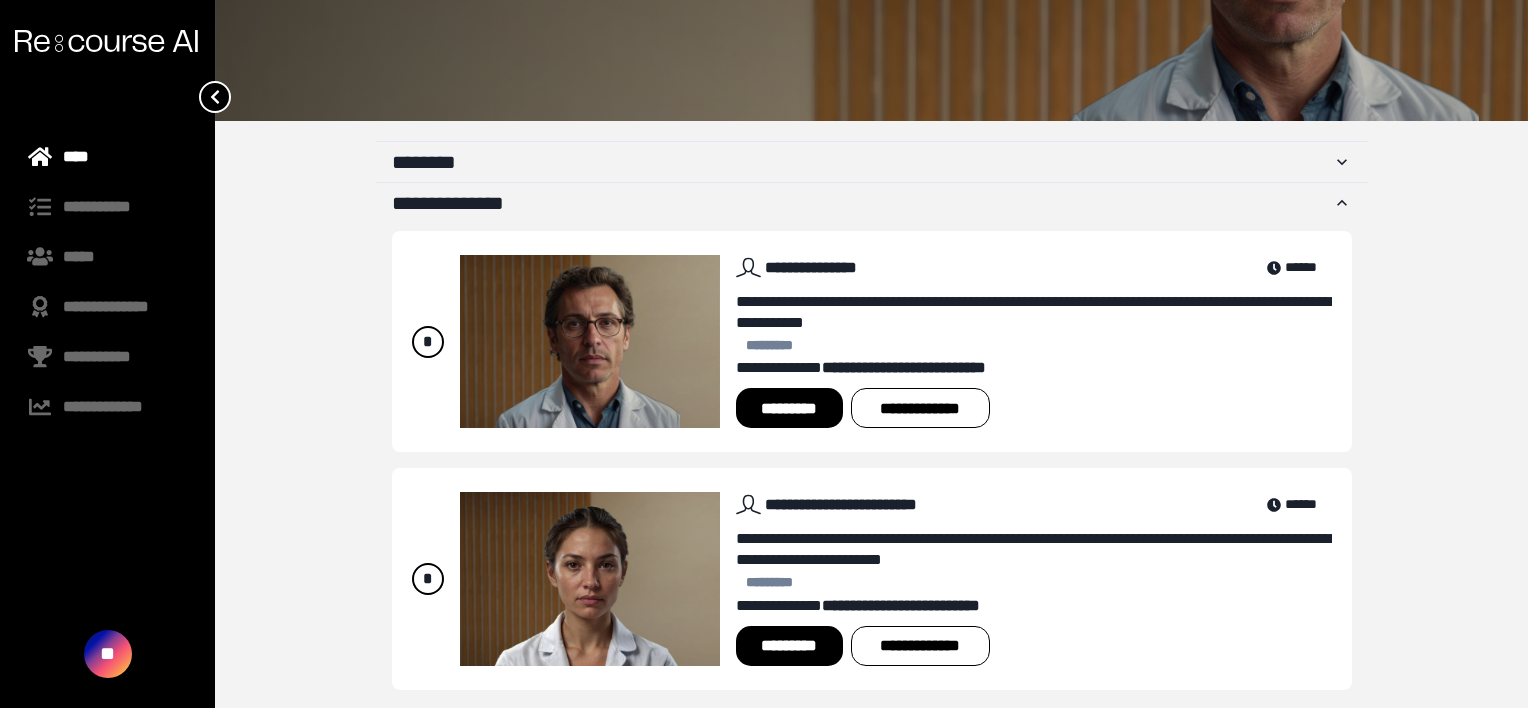 click on "*********" at bounding box center (789, 408) 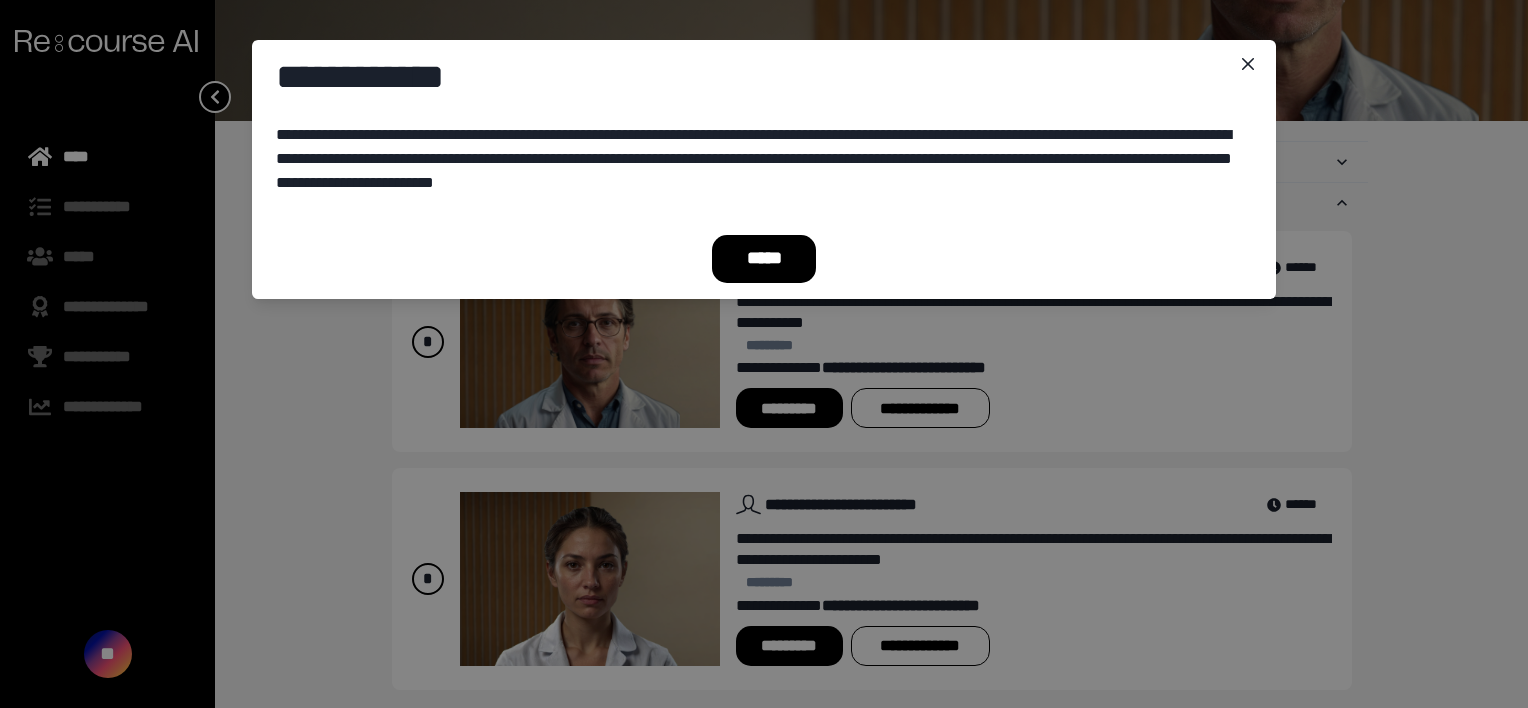 click on "*****" at bounding box center [764, 259] 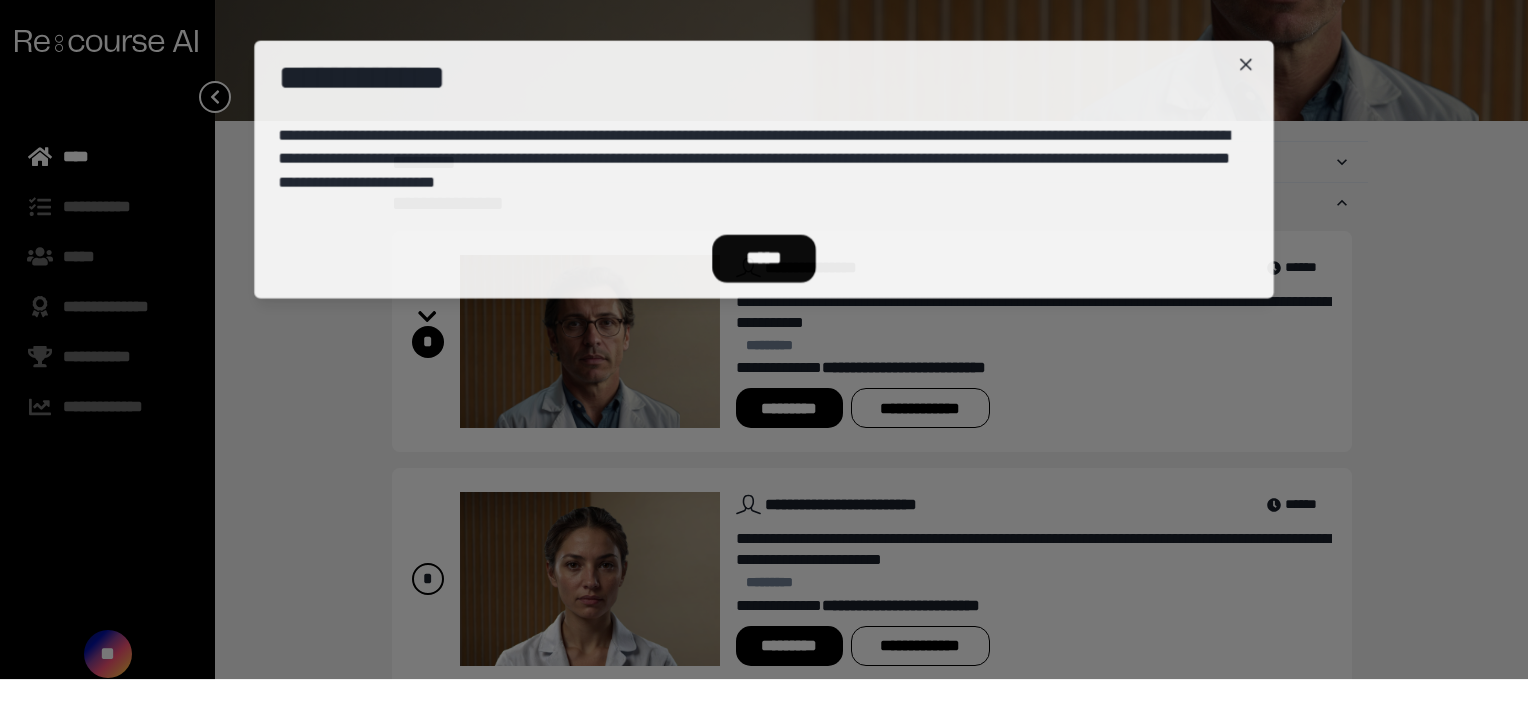 scroll, scrollTop: 286, scrollLeft: 0, axis: vertical 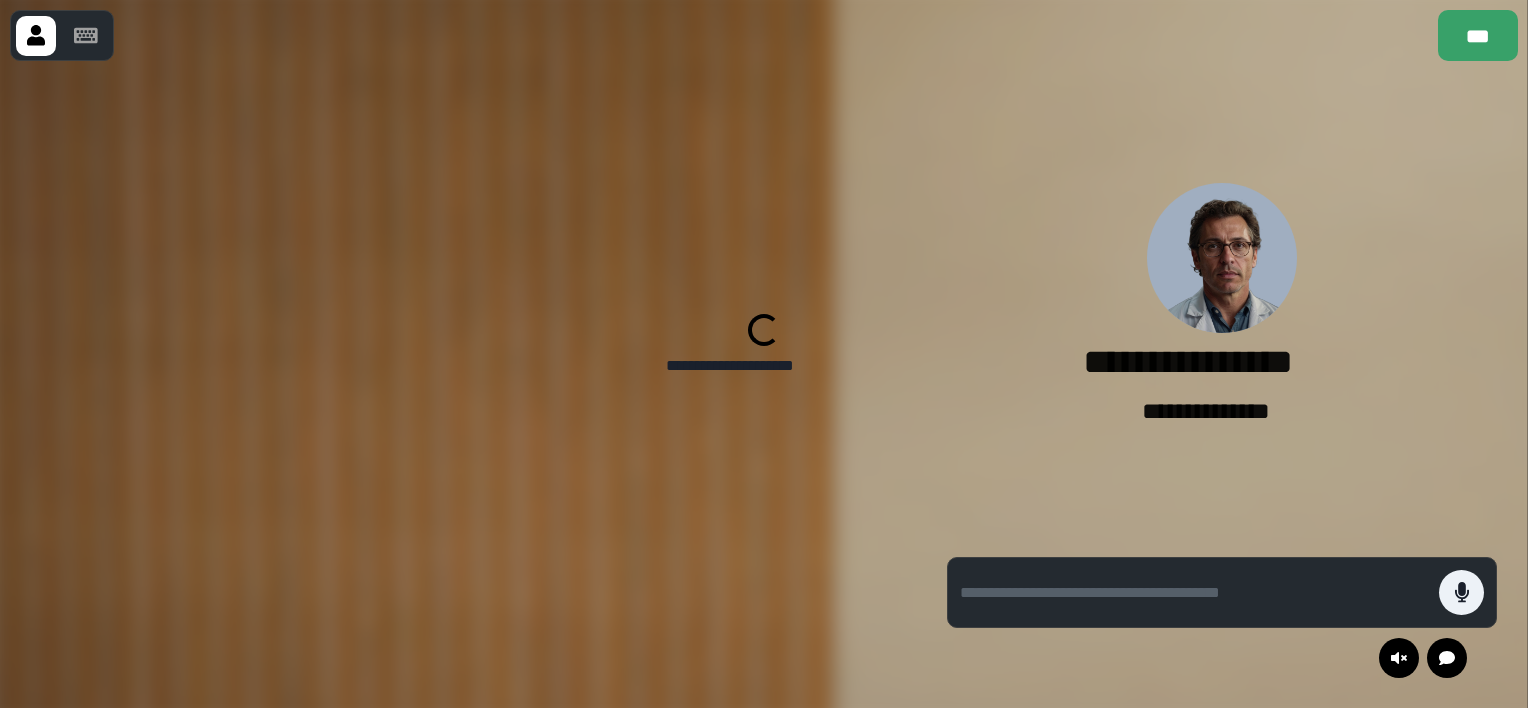 click at bounding box center (458, 384) 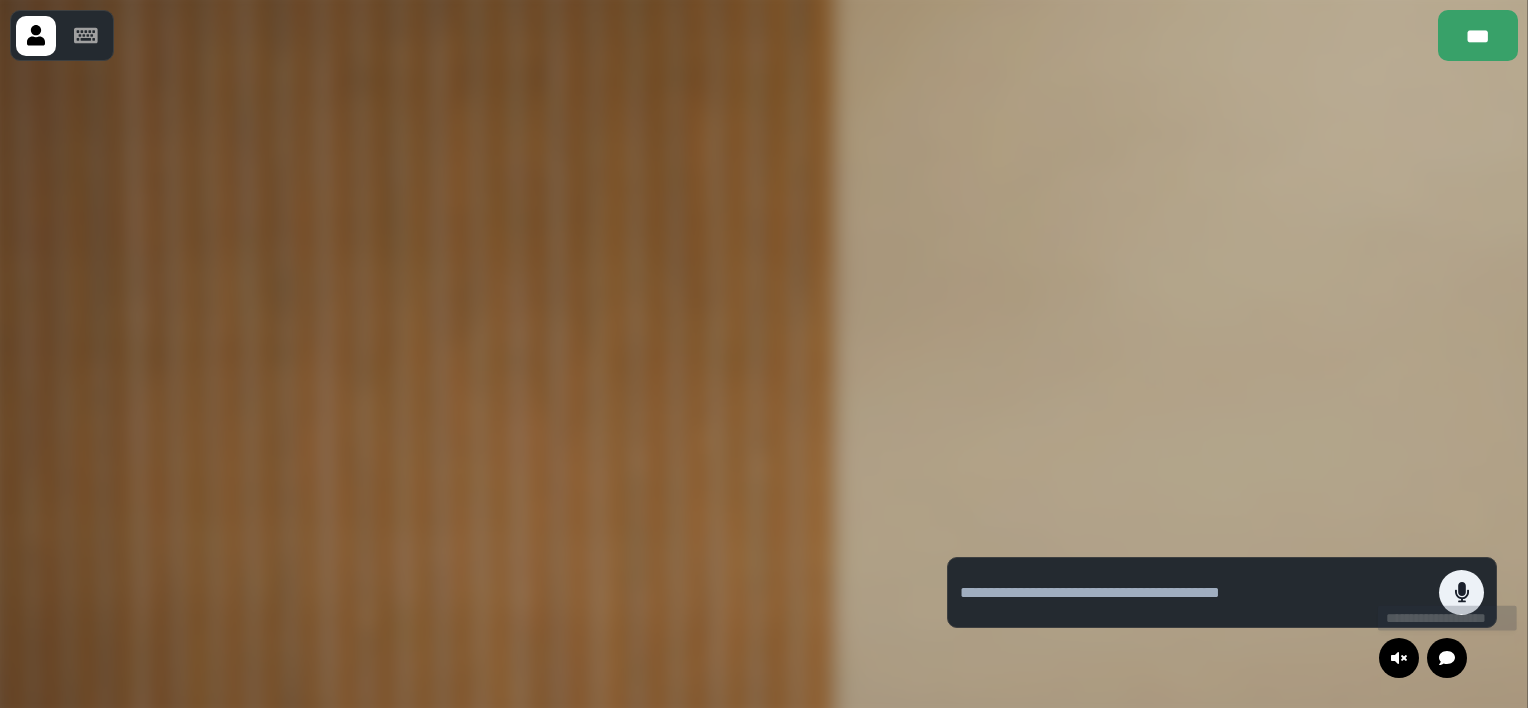 click 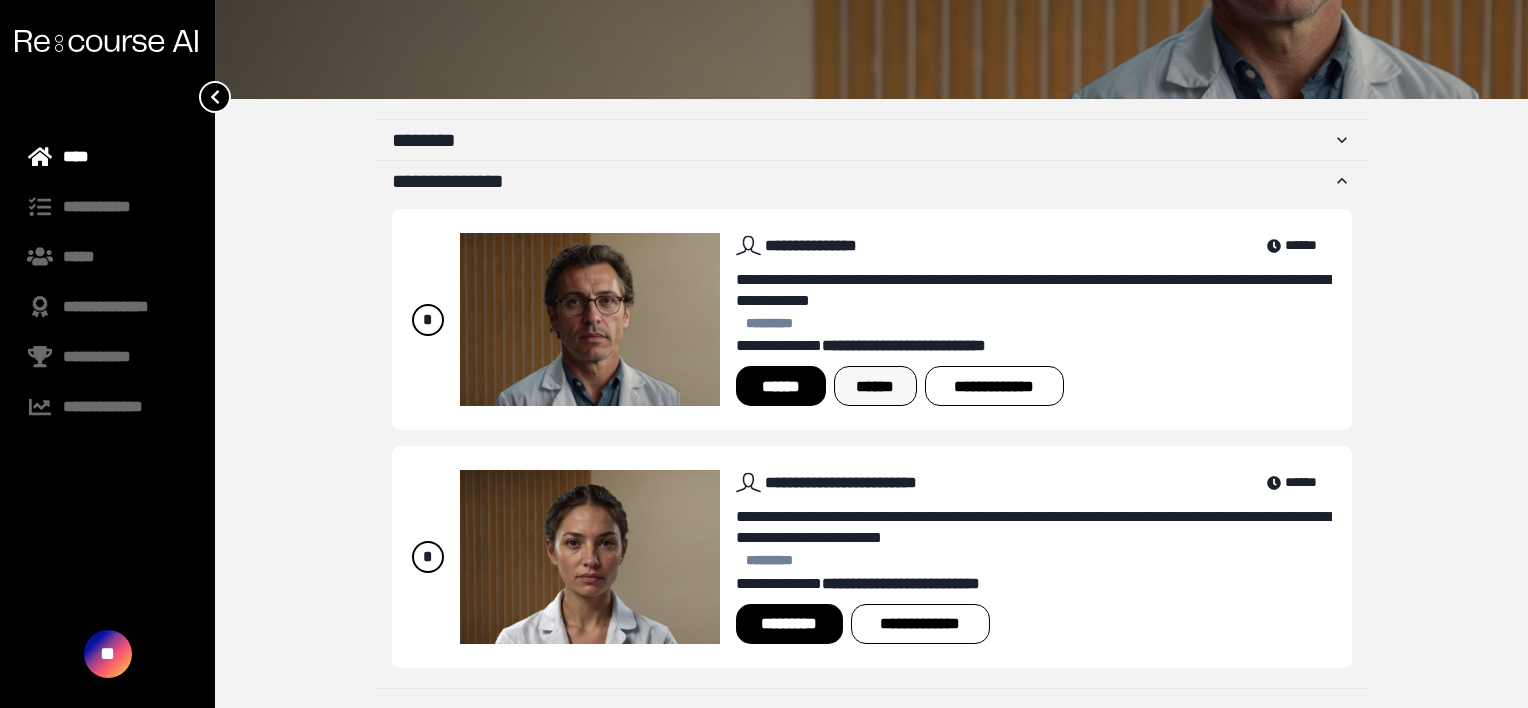 click on "******" at bounding box center (875, 386) 